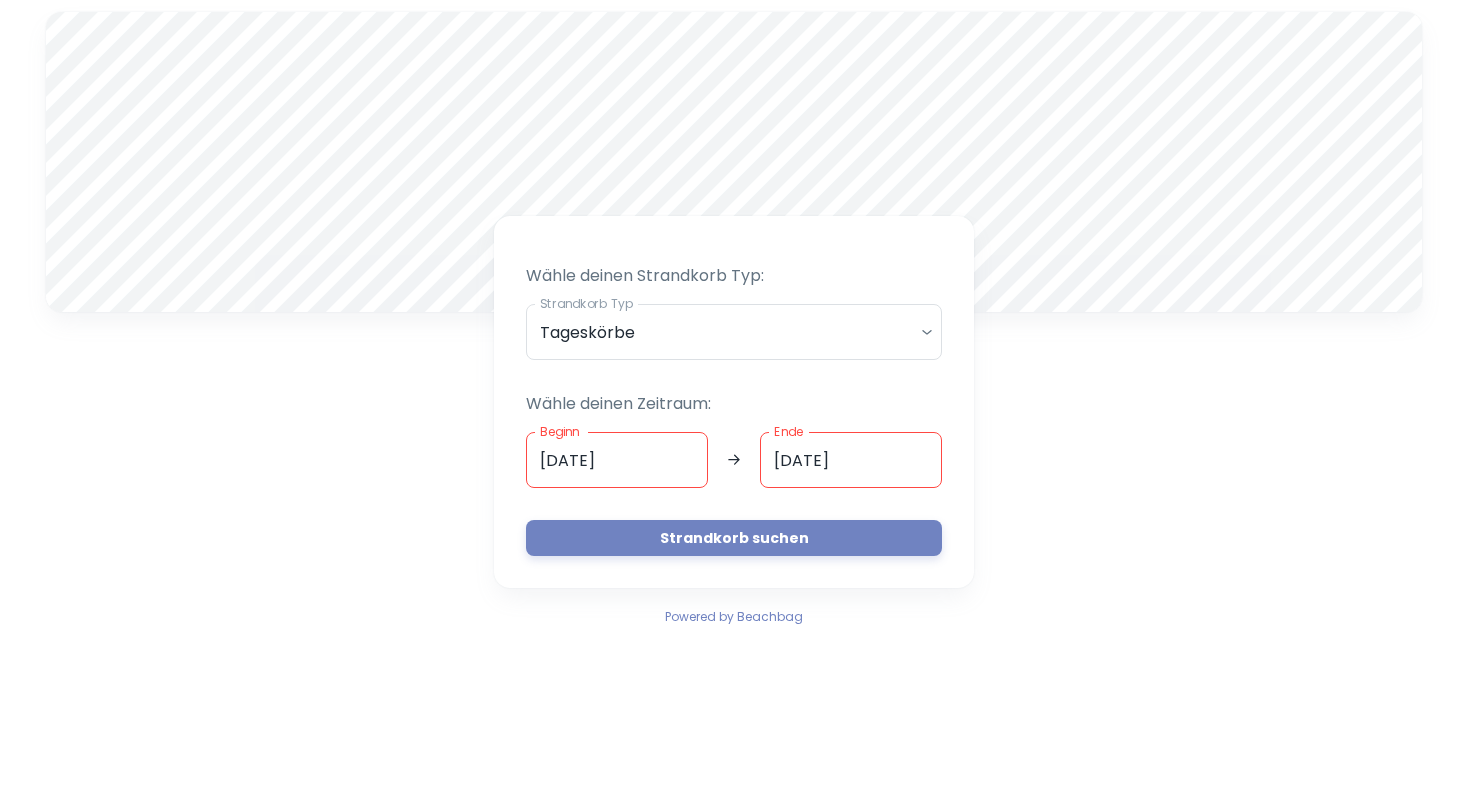 scroll, scrollTop: 0, scrollLeft: 0, axis: both 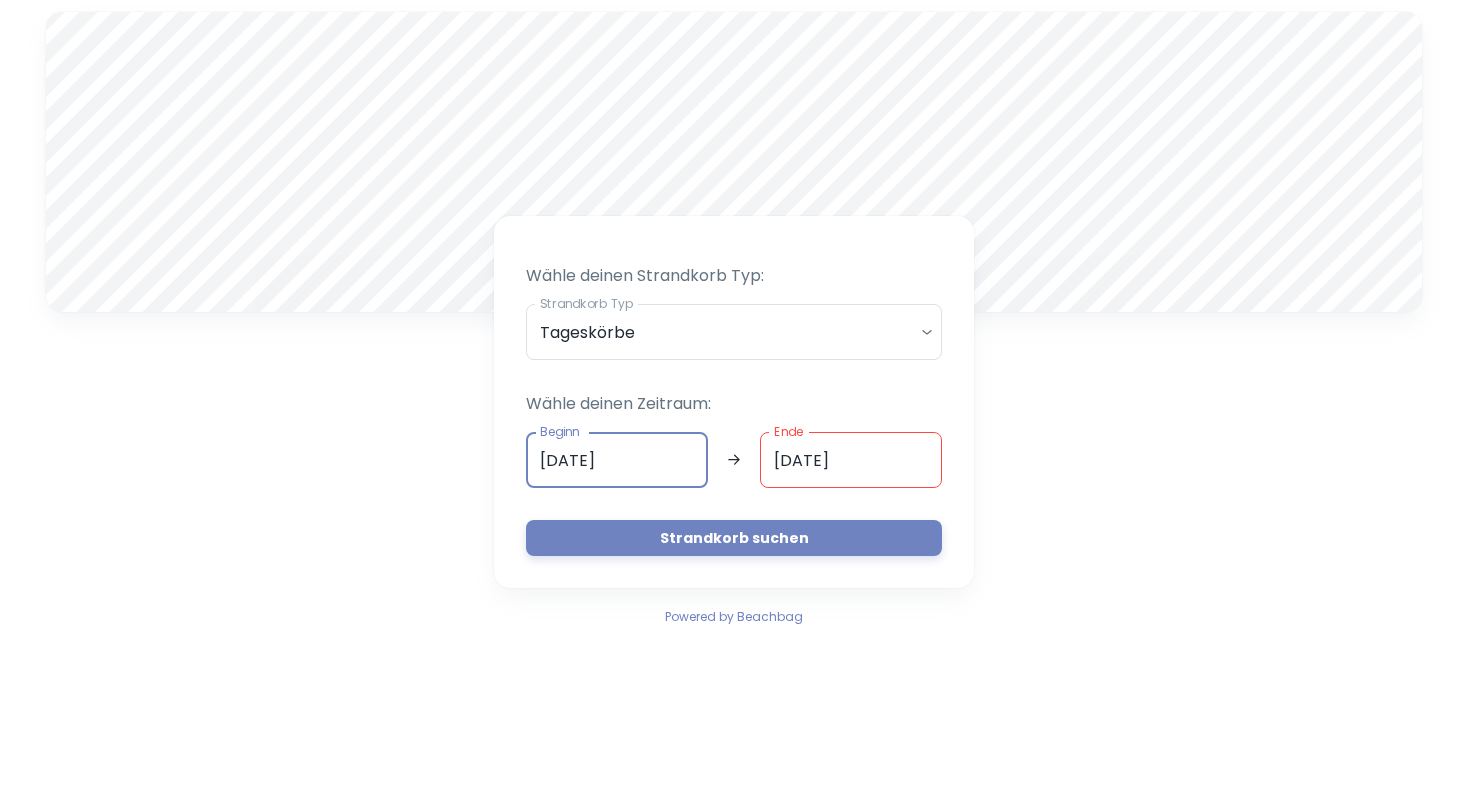 click on "[DATE]" at bounding box center [617, 460] 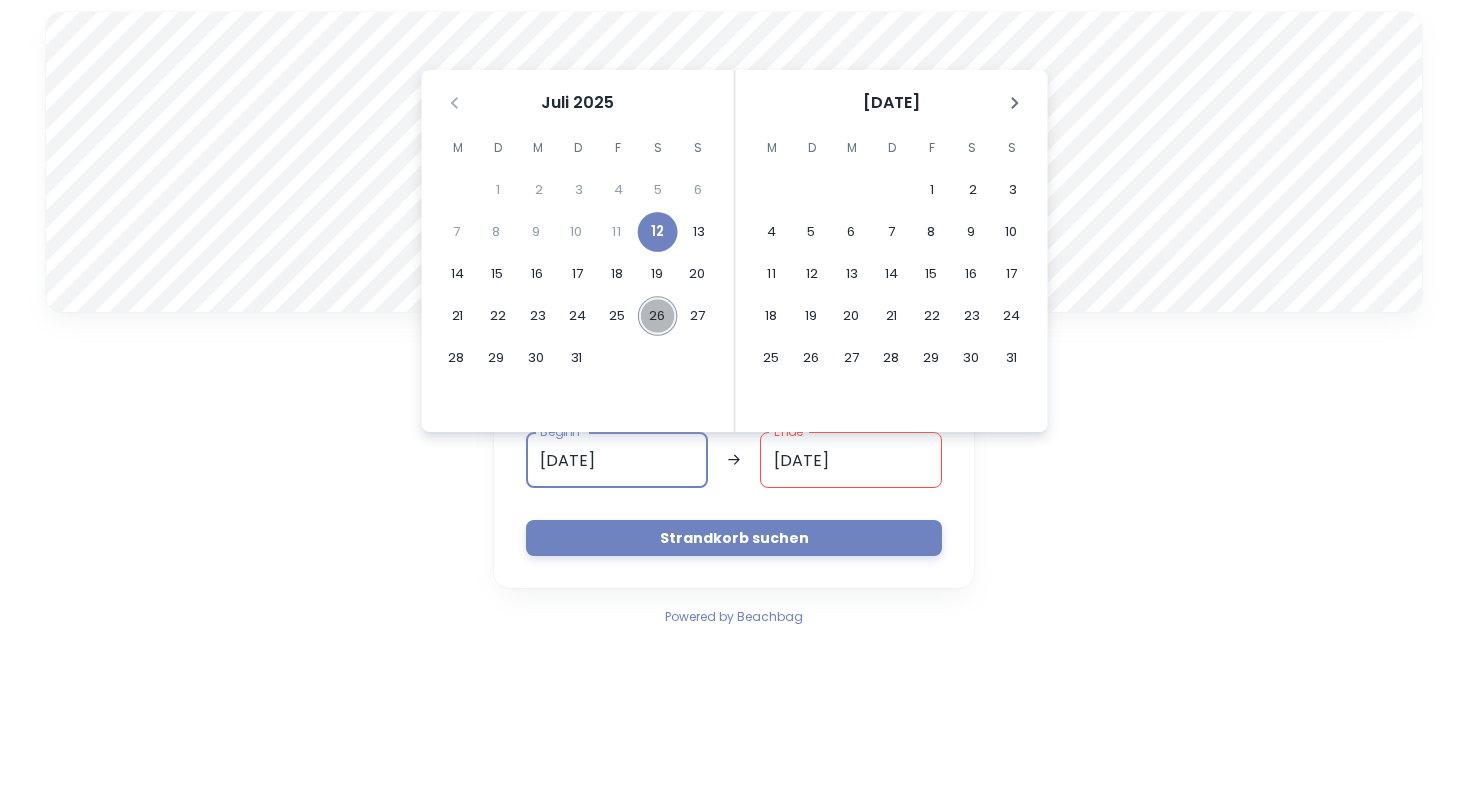 click on "26" at bounding box center (658, 316) 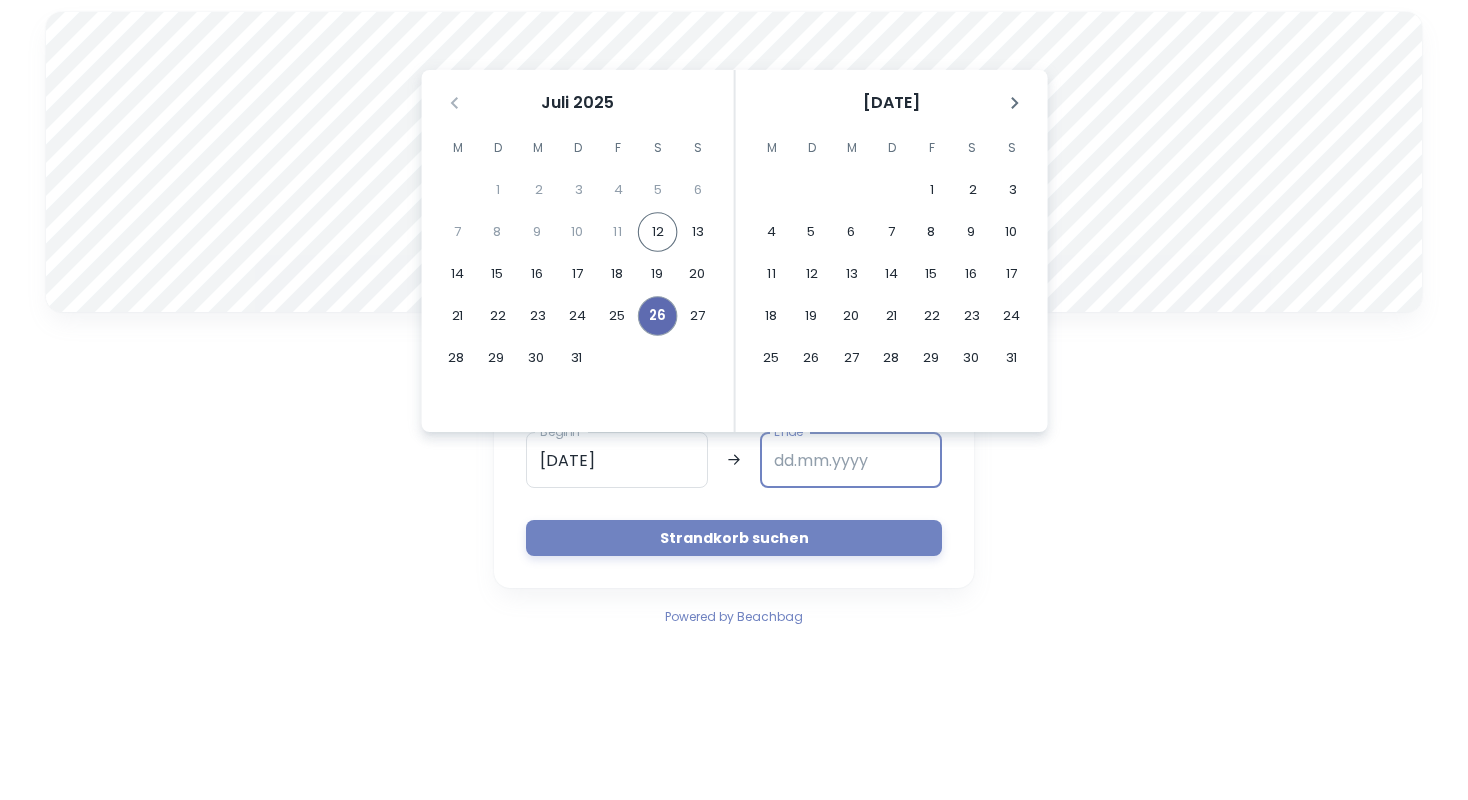 type on "26.07.2025" 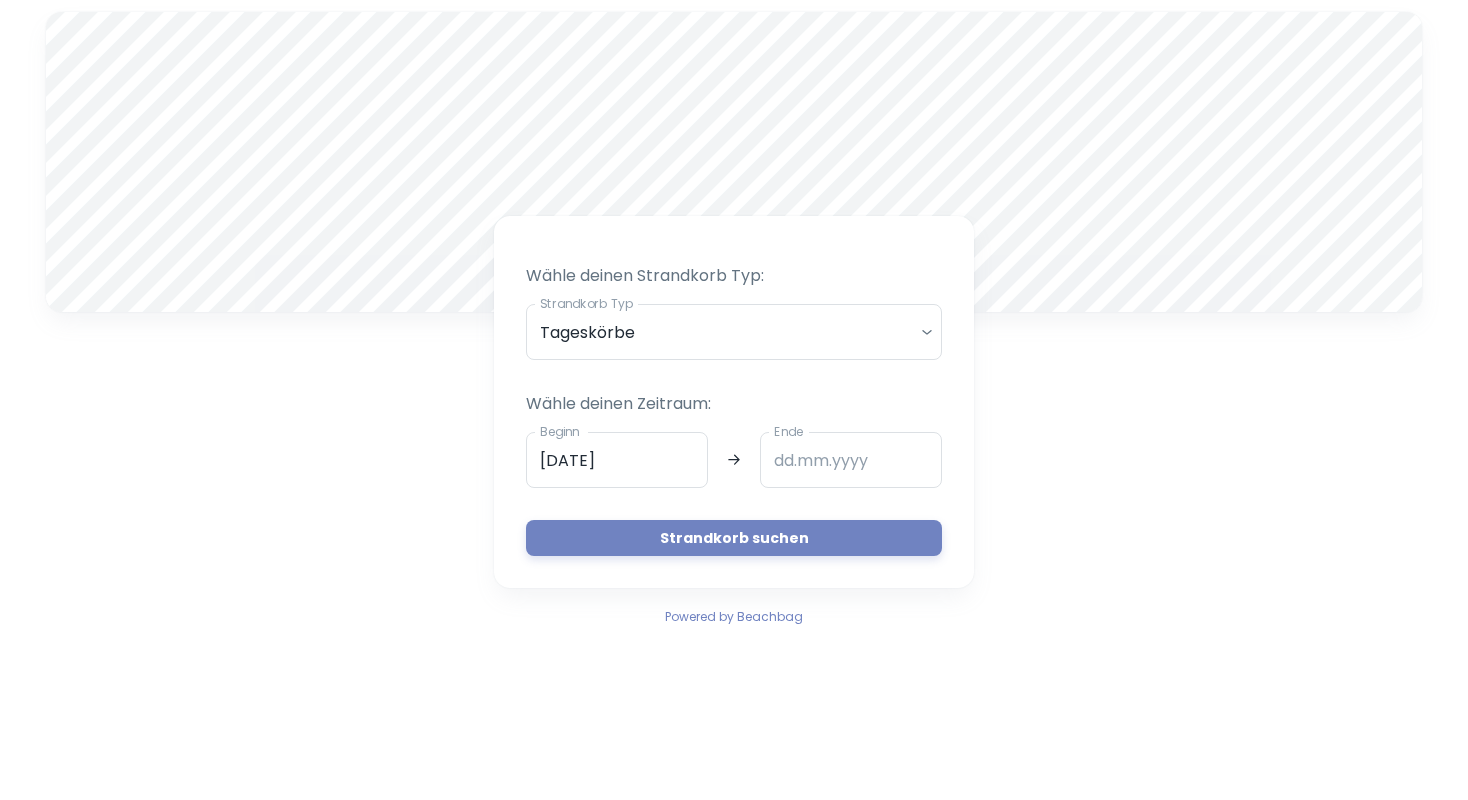 type on "26.07.2025" 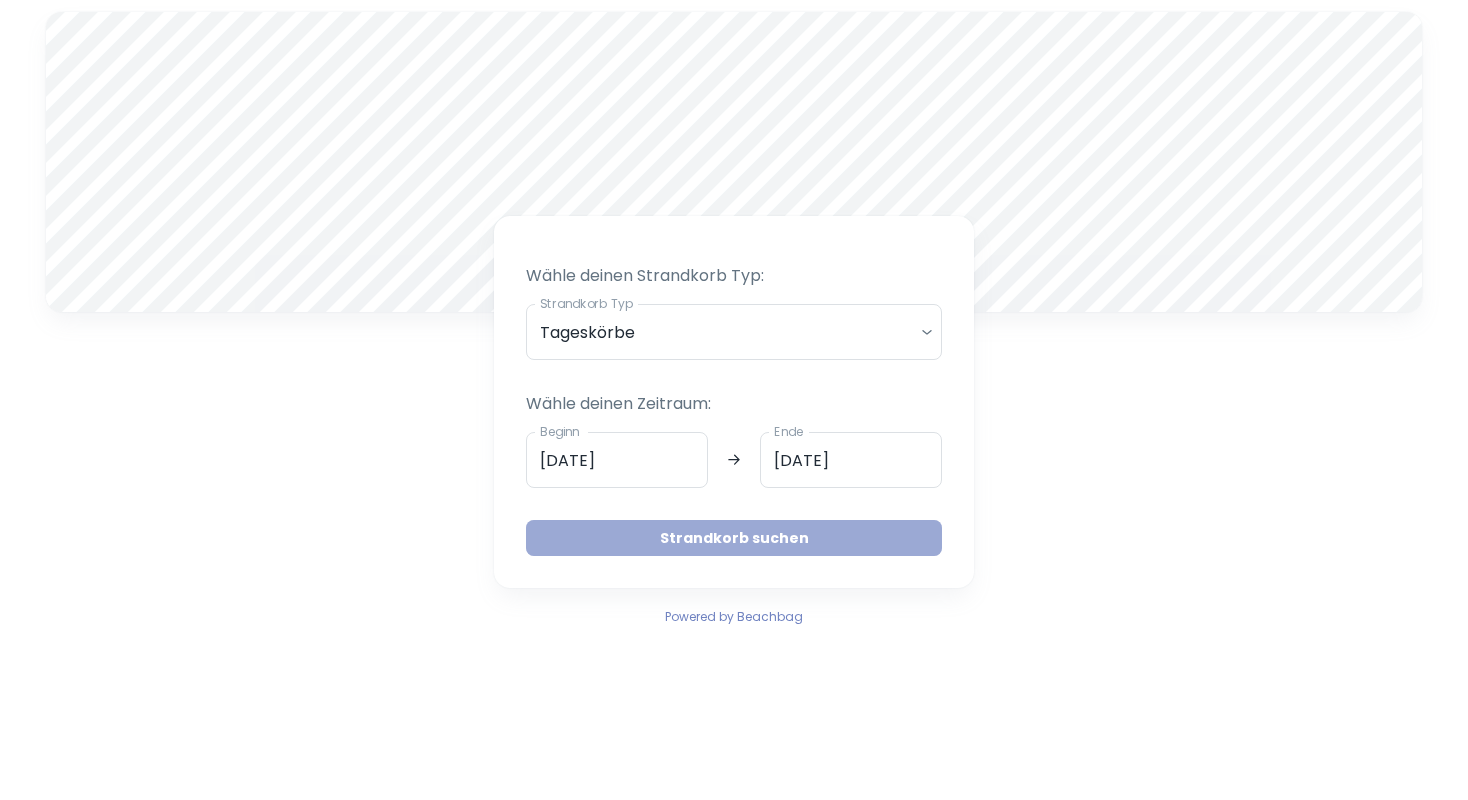 click on "Strandkorb suchen" at bounding box center (734, 538) 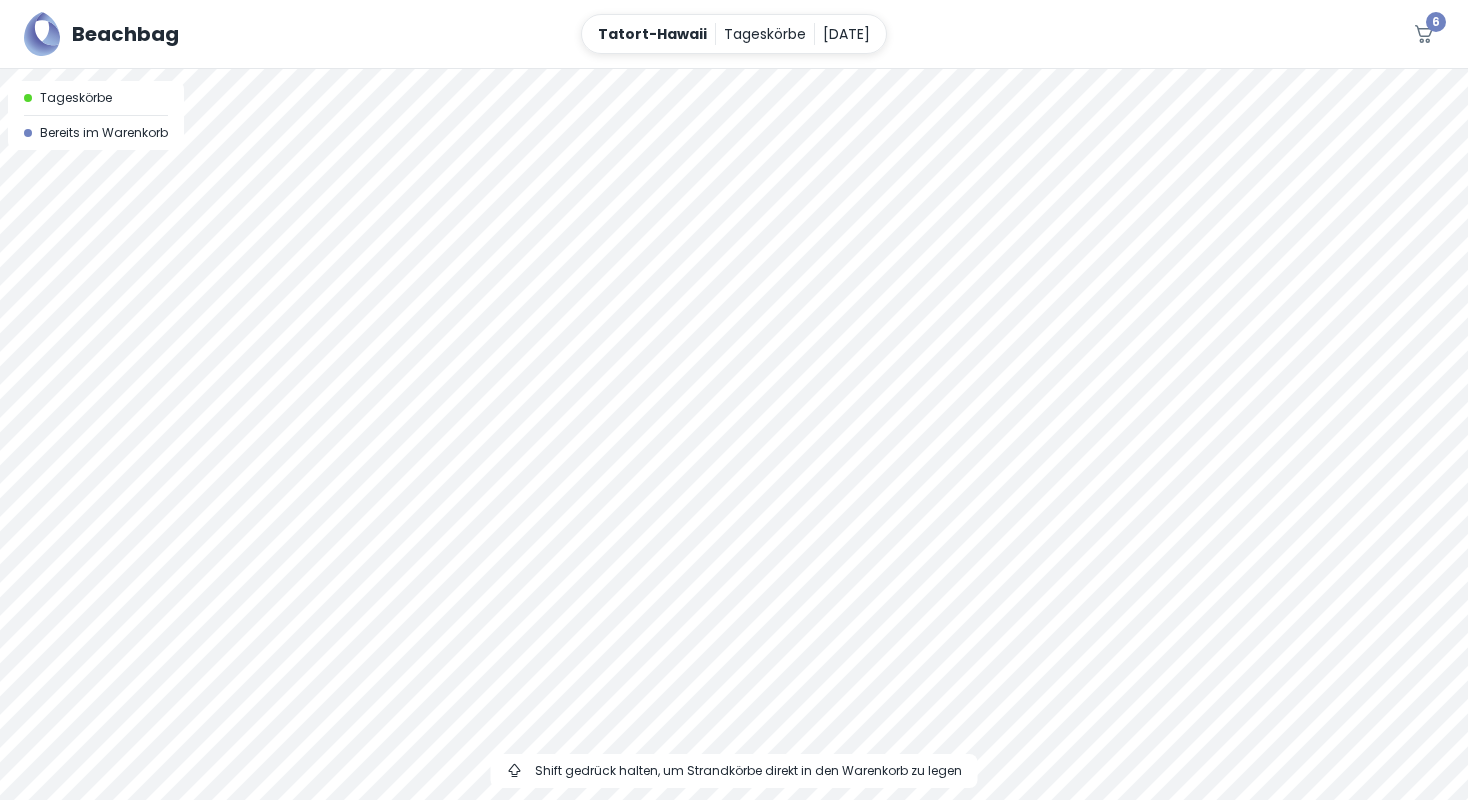 click at bounding box center [734, 69] 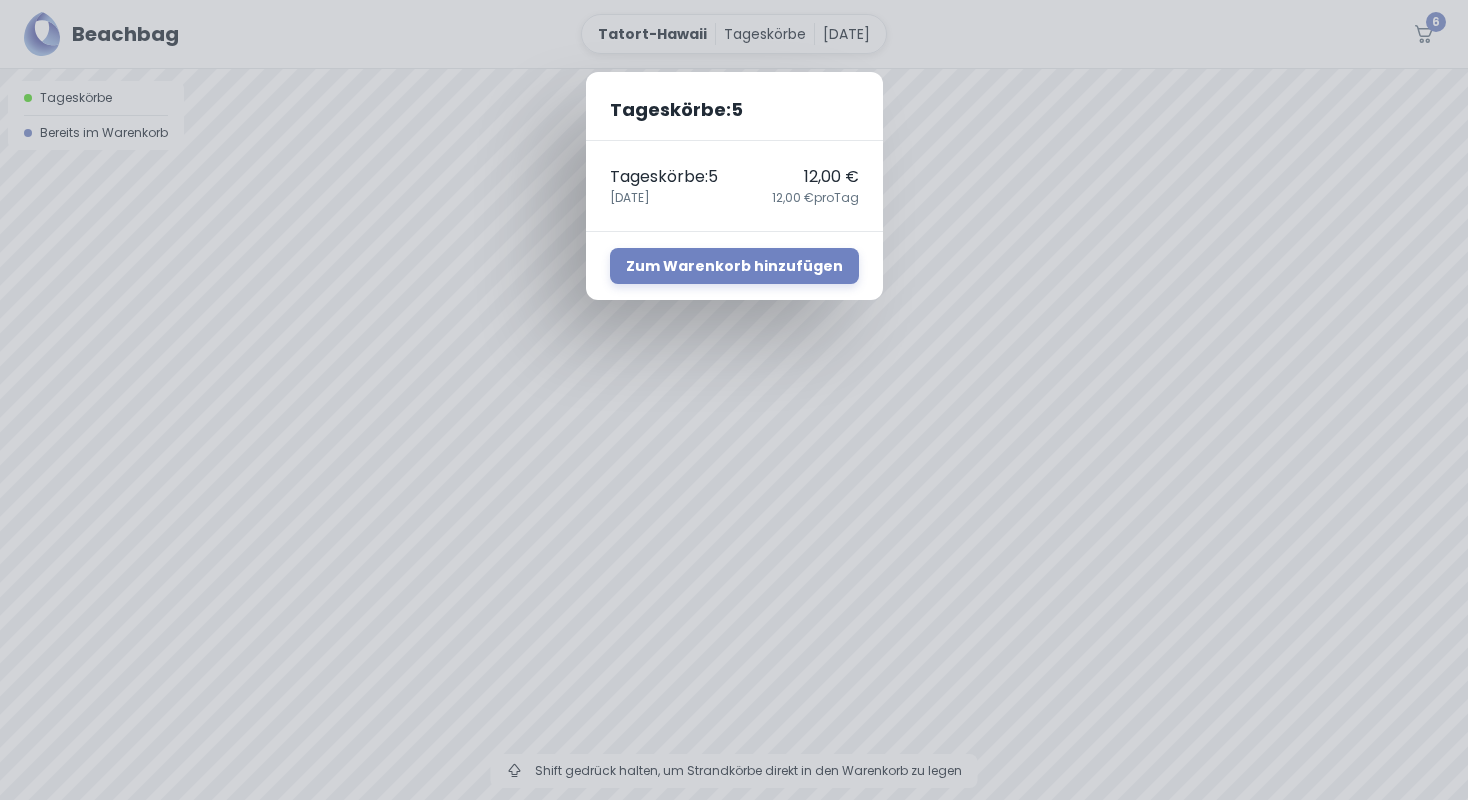 click on "Tageskörbe :  5 Tageskörbe :  5 12,00 € 26. Juli 12,00 €  pro  Tag Zum Warenkorb hinzufügen" at bounding box center [734, 400] 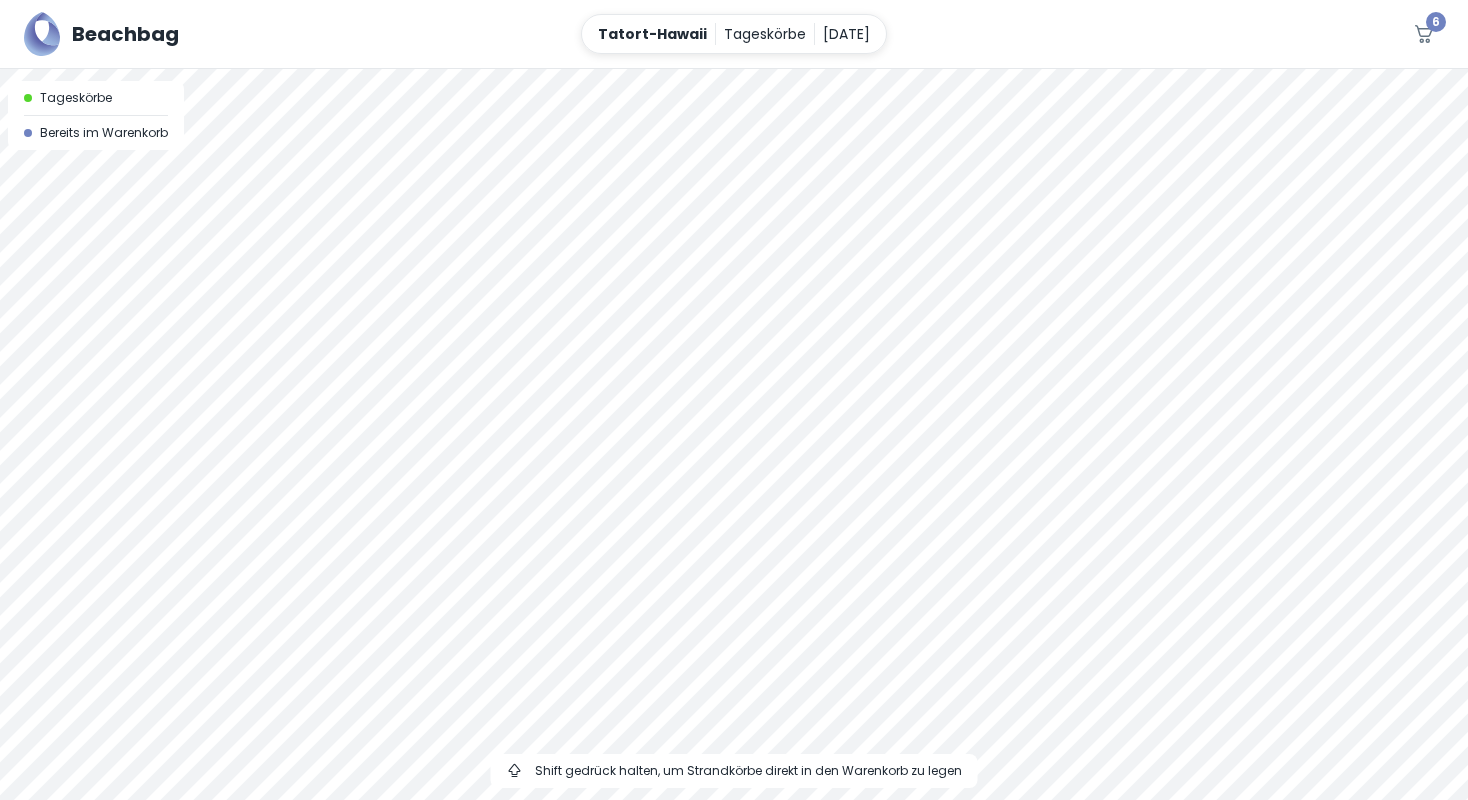 click at bounding box center [734, 434] 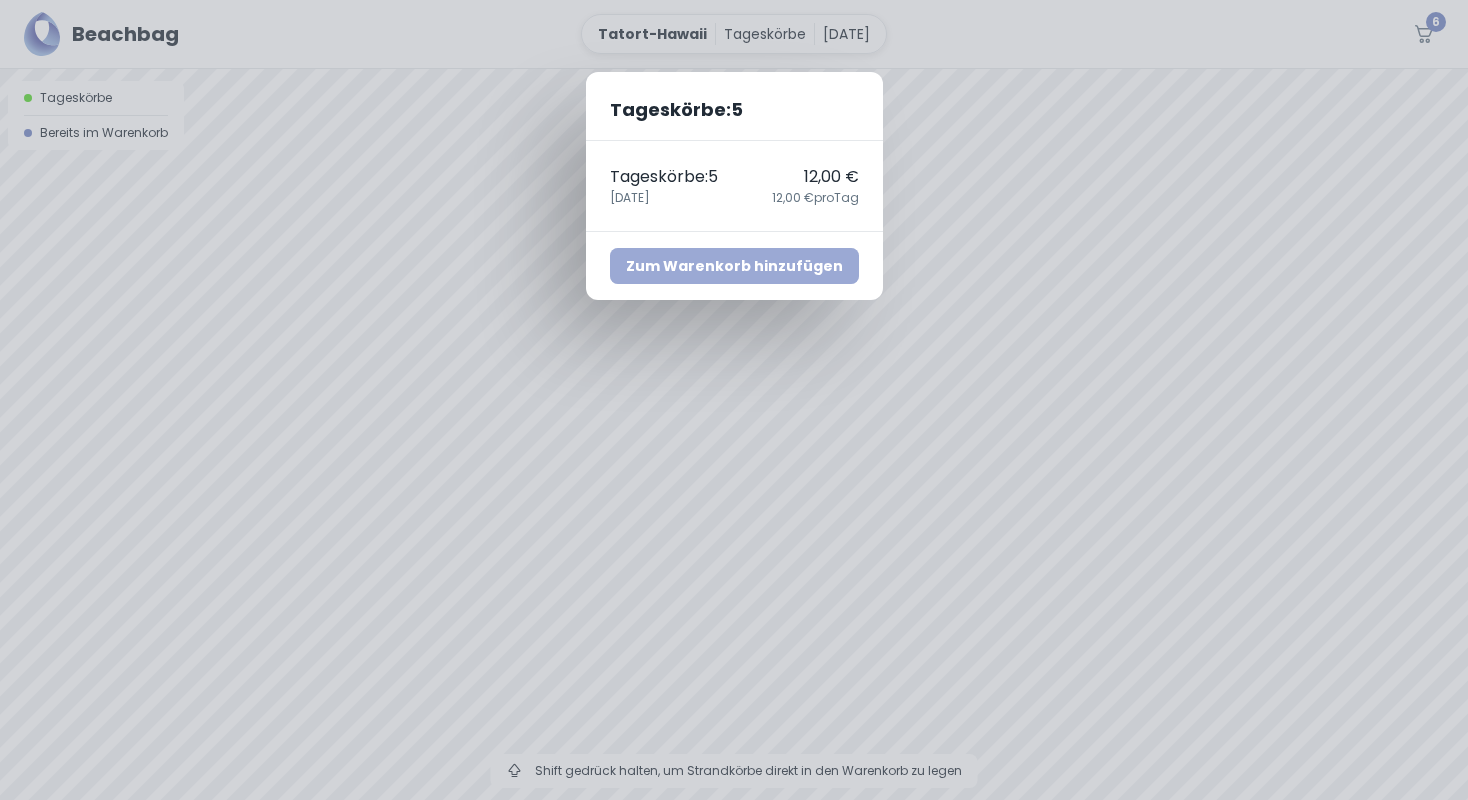 click on "Zum Warenkorb hinzufügen" at bounding box center [734, 266] 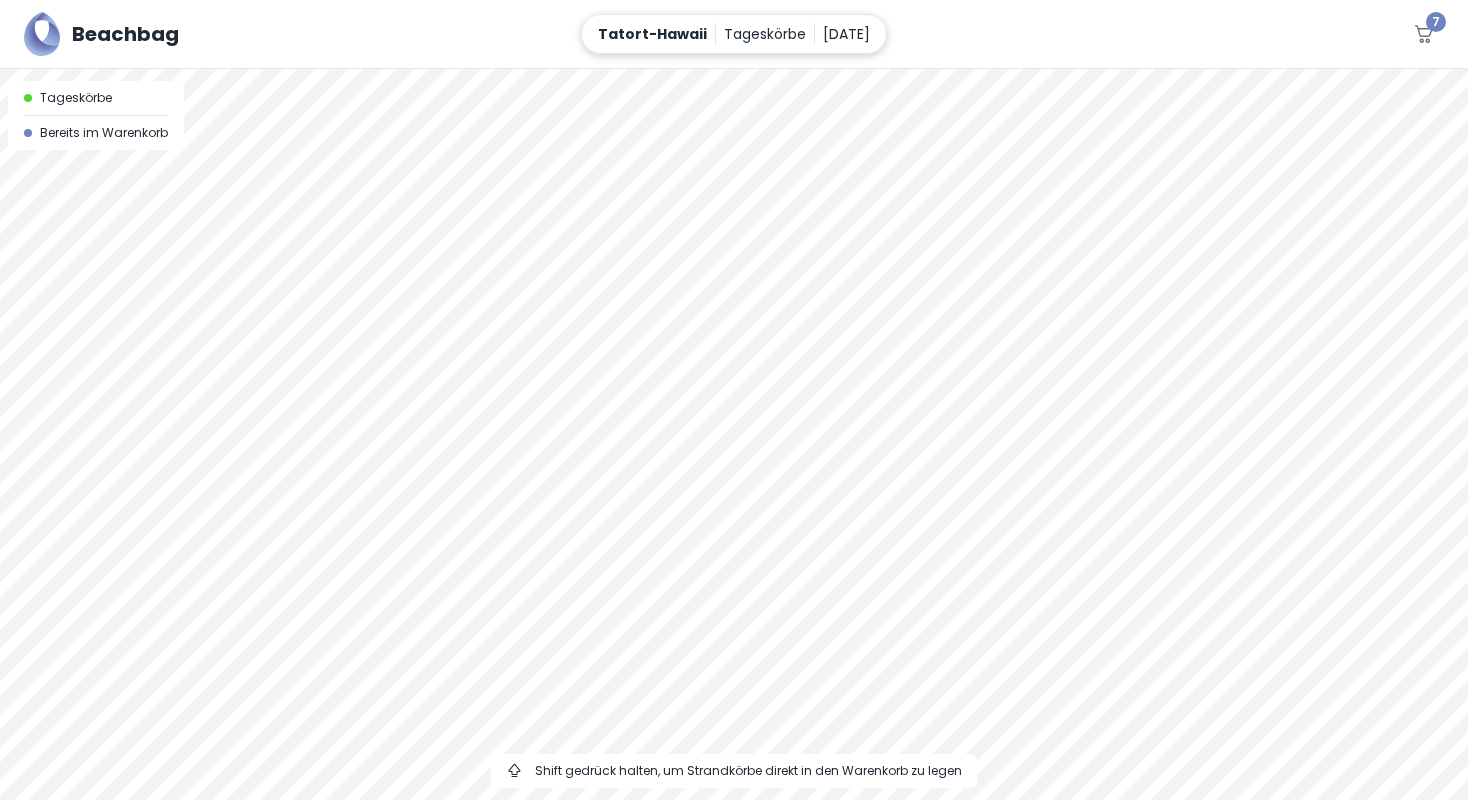 click on "Tageskörbe" at bounding box center (765, 34) 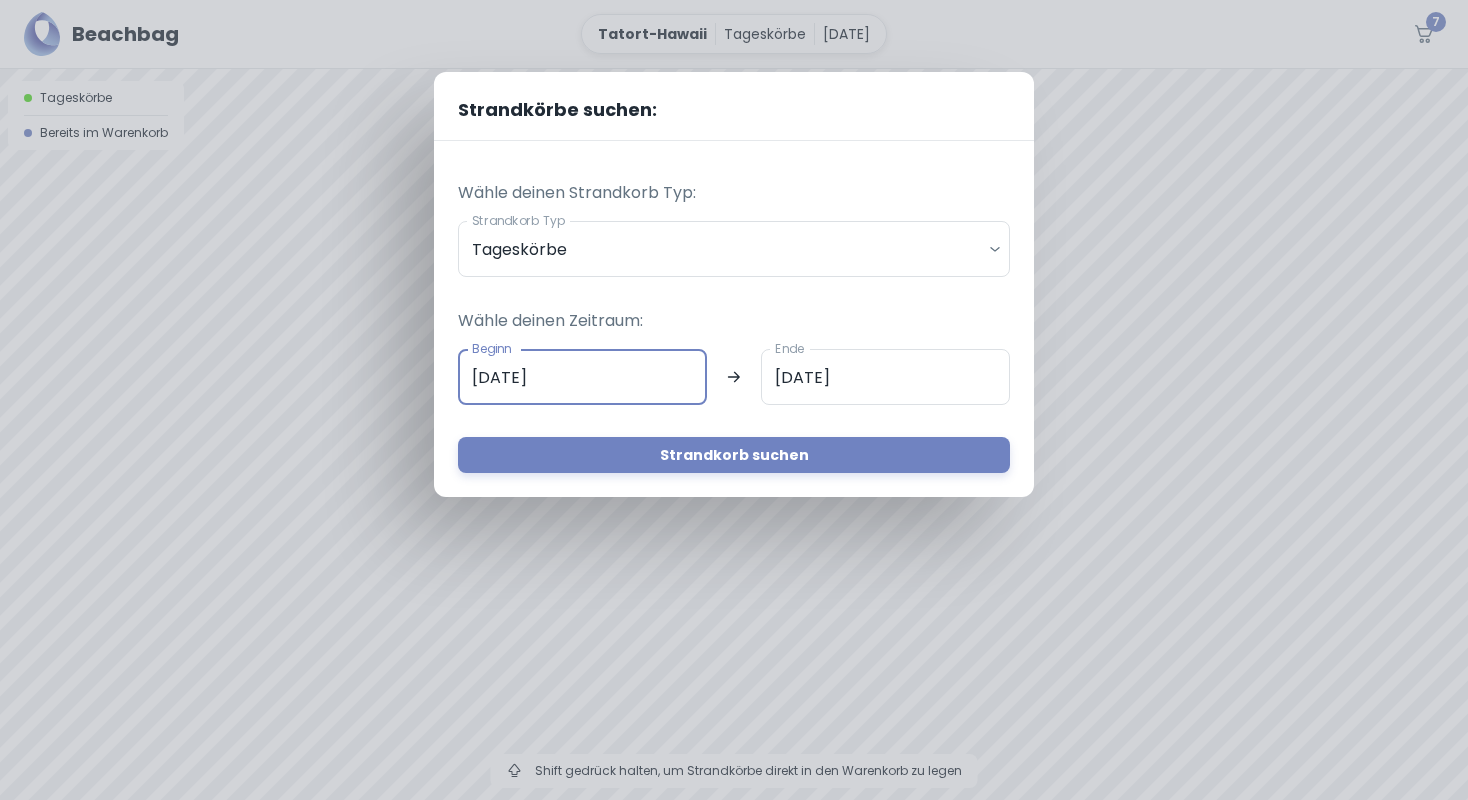 click on "26.07.2025" at bounding box center (582, 377) 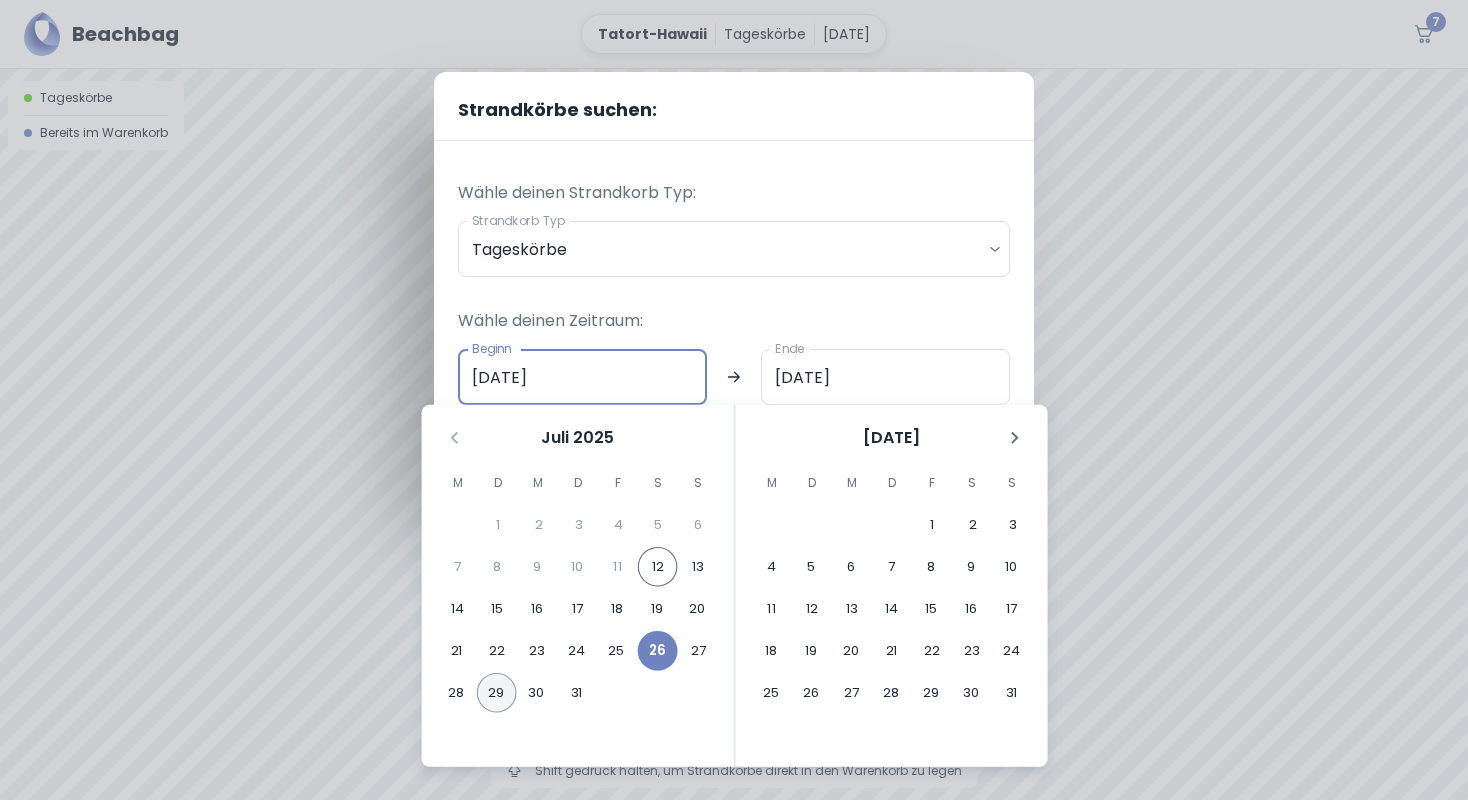 click on "29" at bounding box center (497, 693) 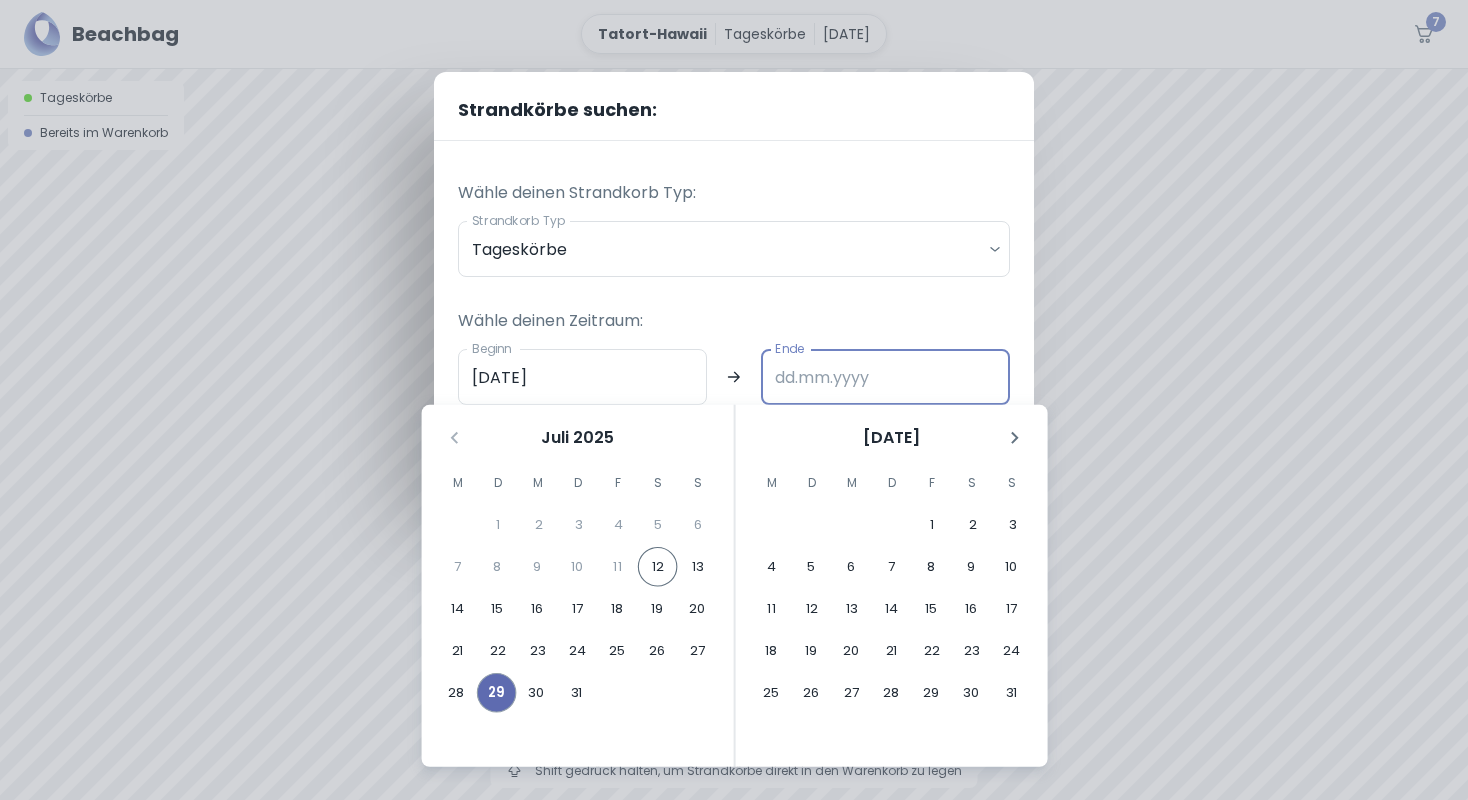 type on "29.07.2025" 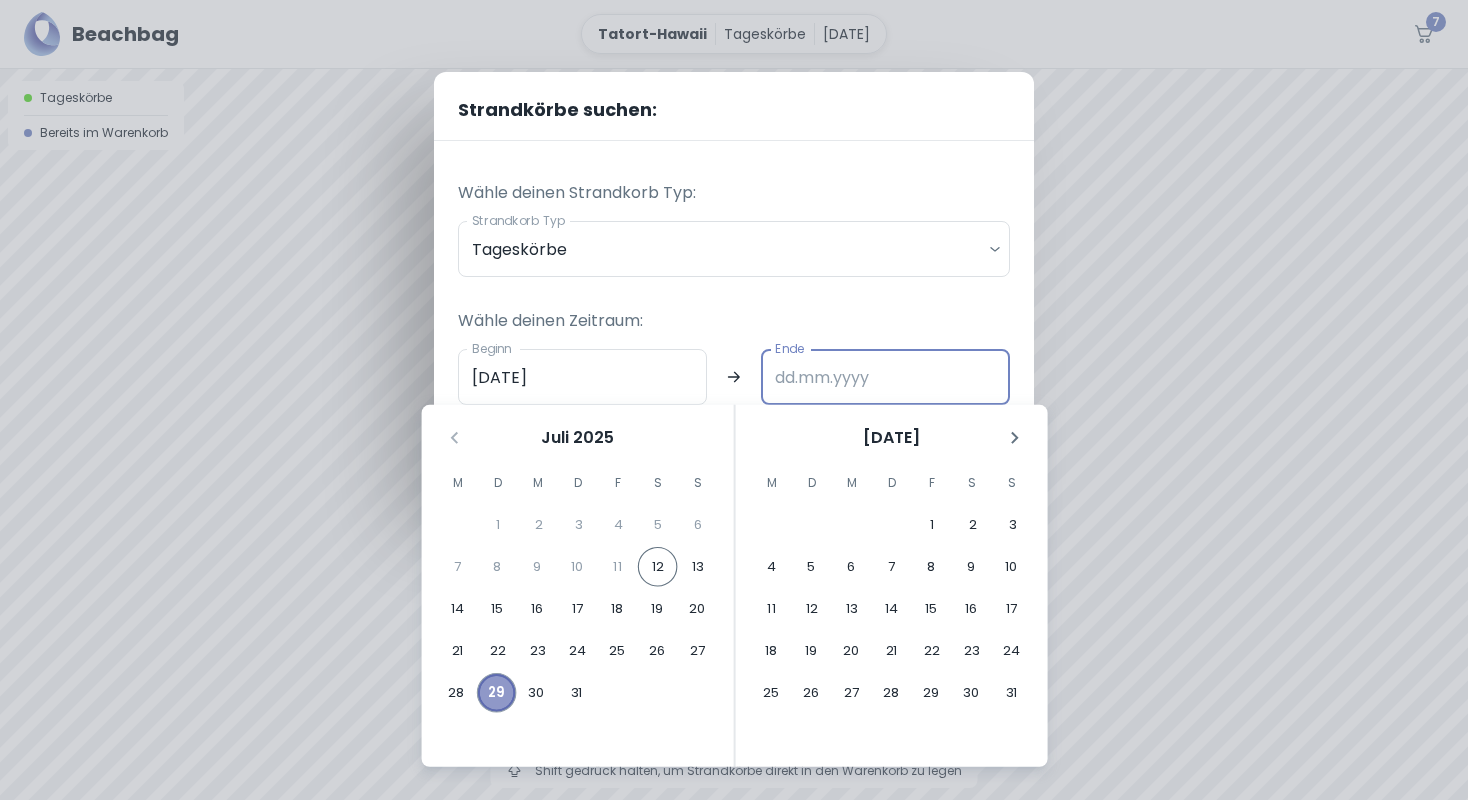 click on "29" at bounding box center (497, 693) 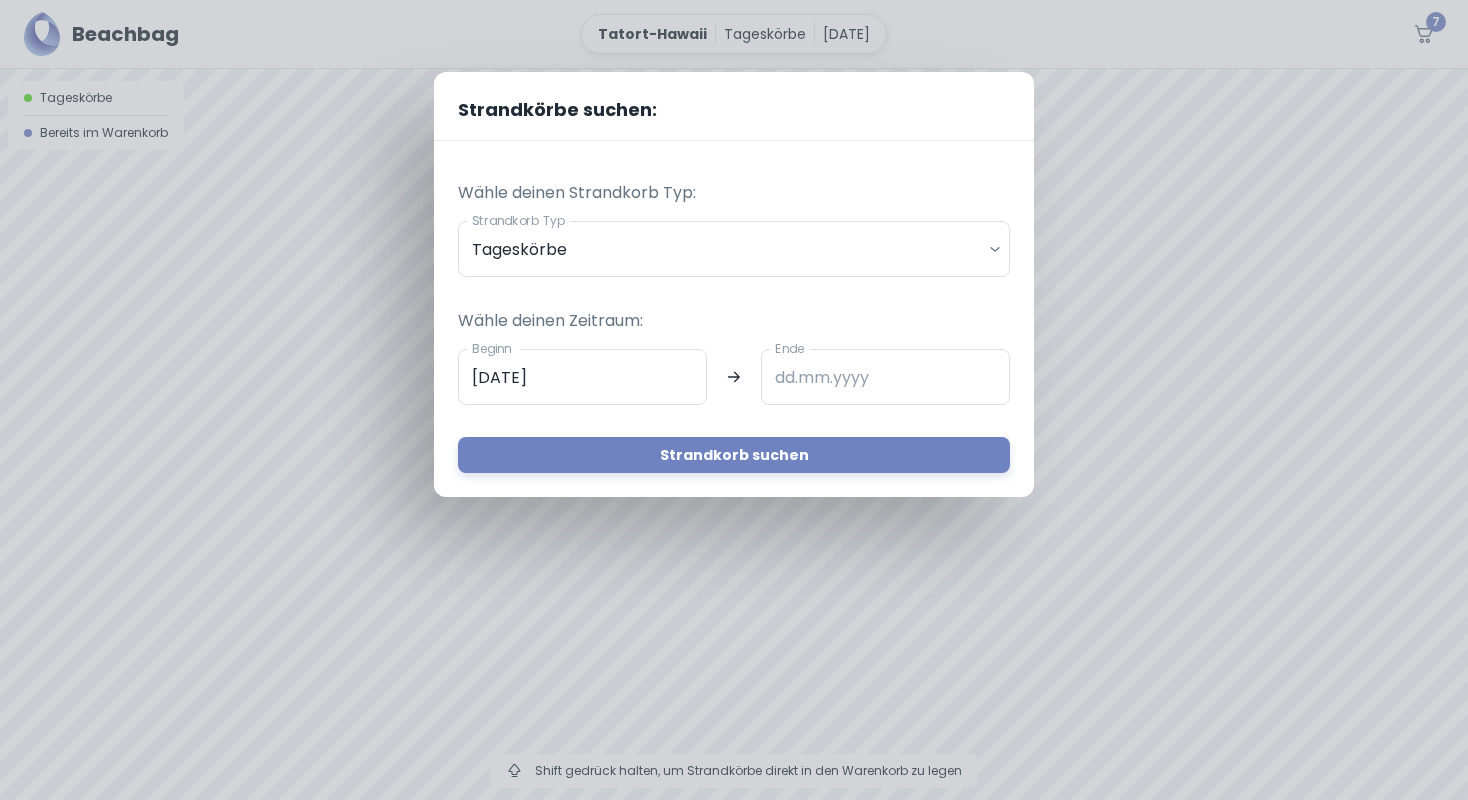 type on "29.07.2025" 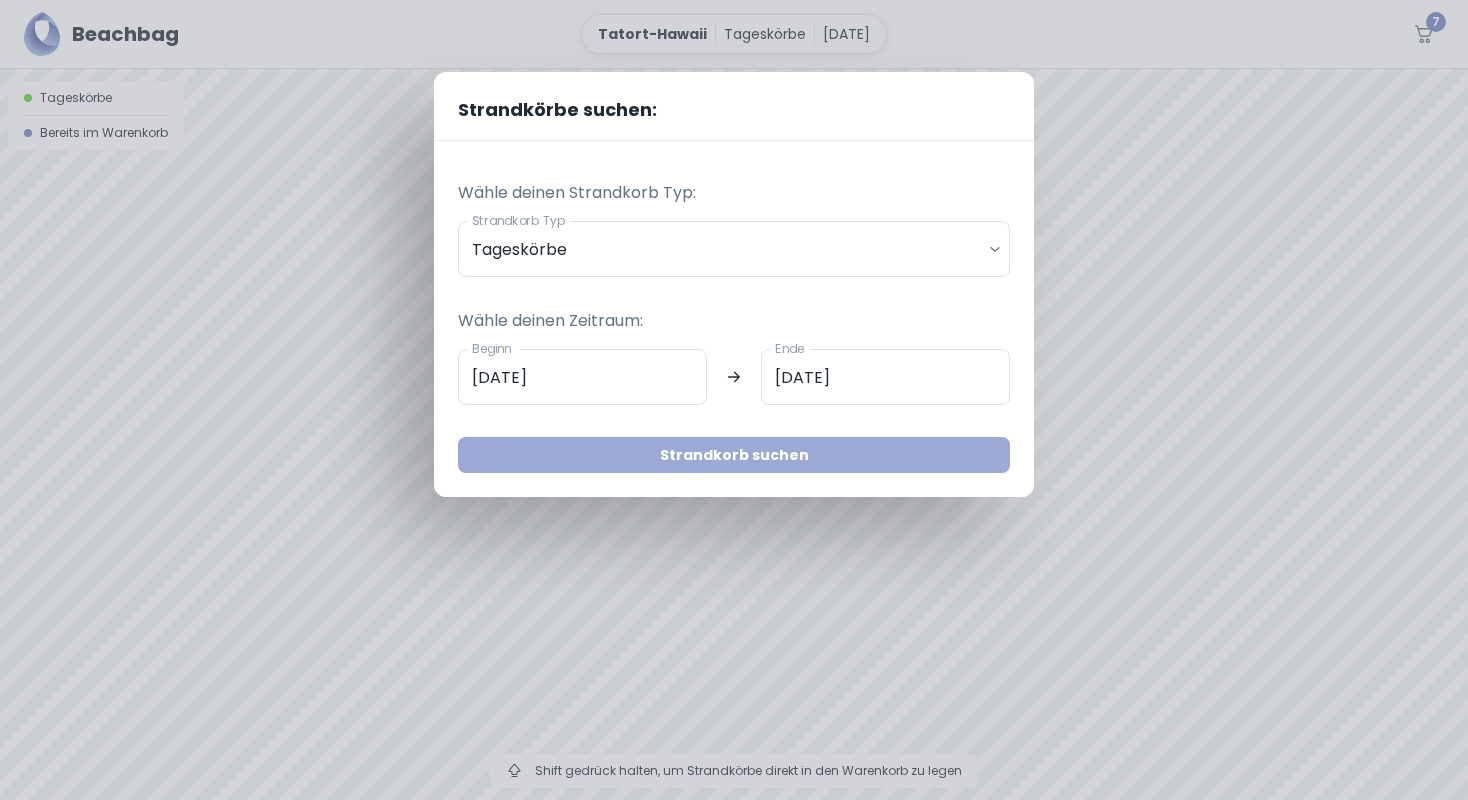 click on "Strandkorb suchen" at bounding box center (734, 455) 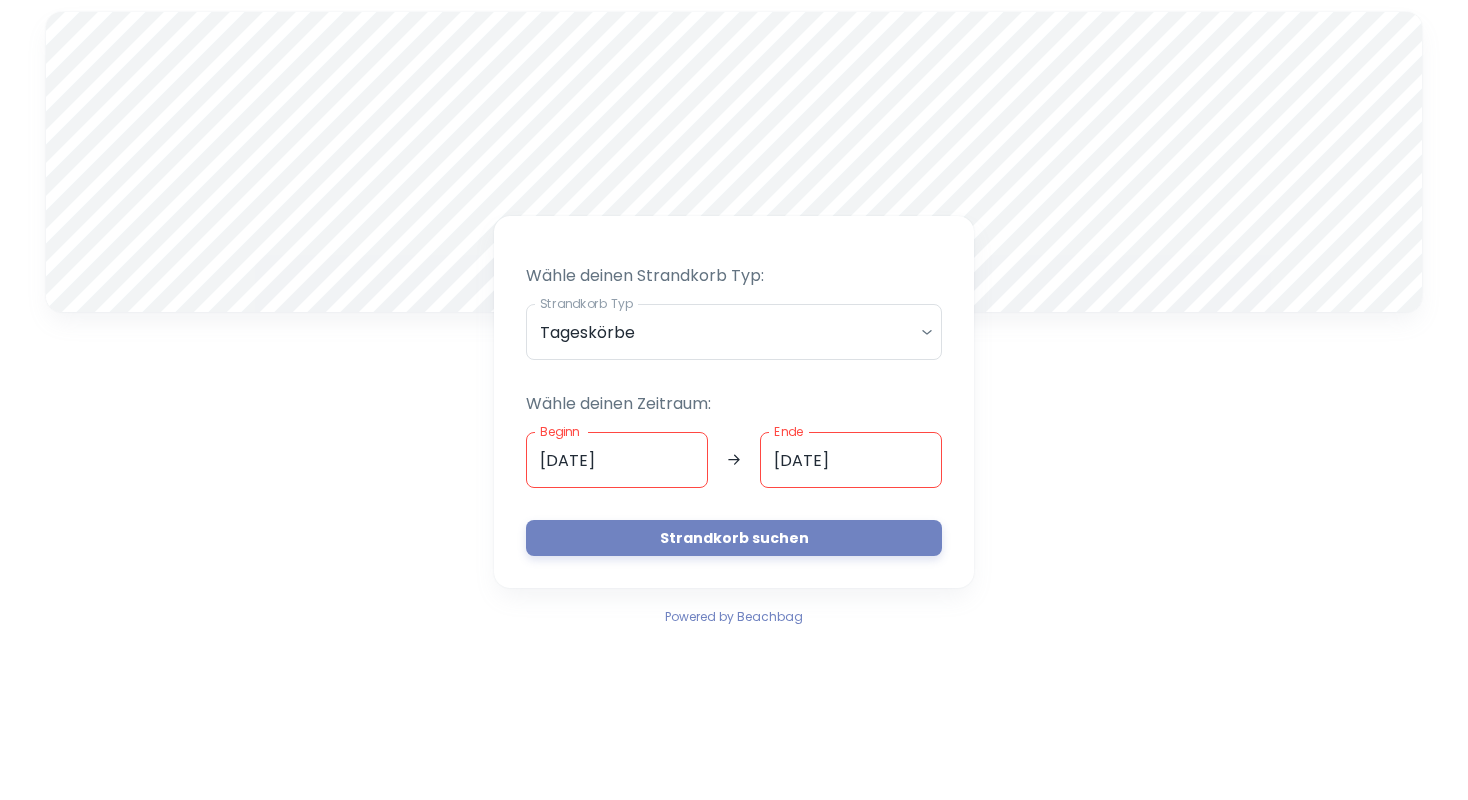 scroll, scrollTop: 0, scrollLeft: 0, axis: both 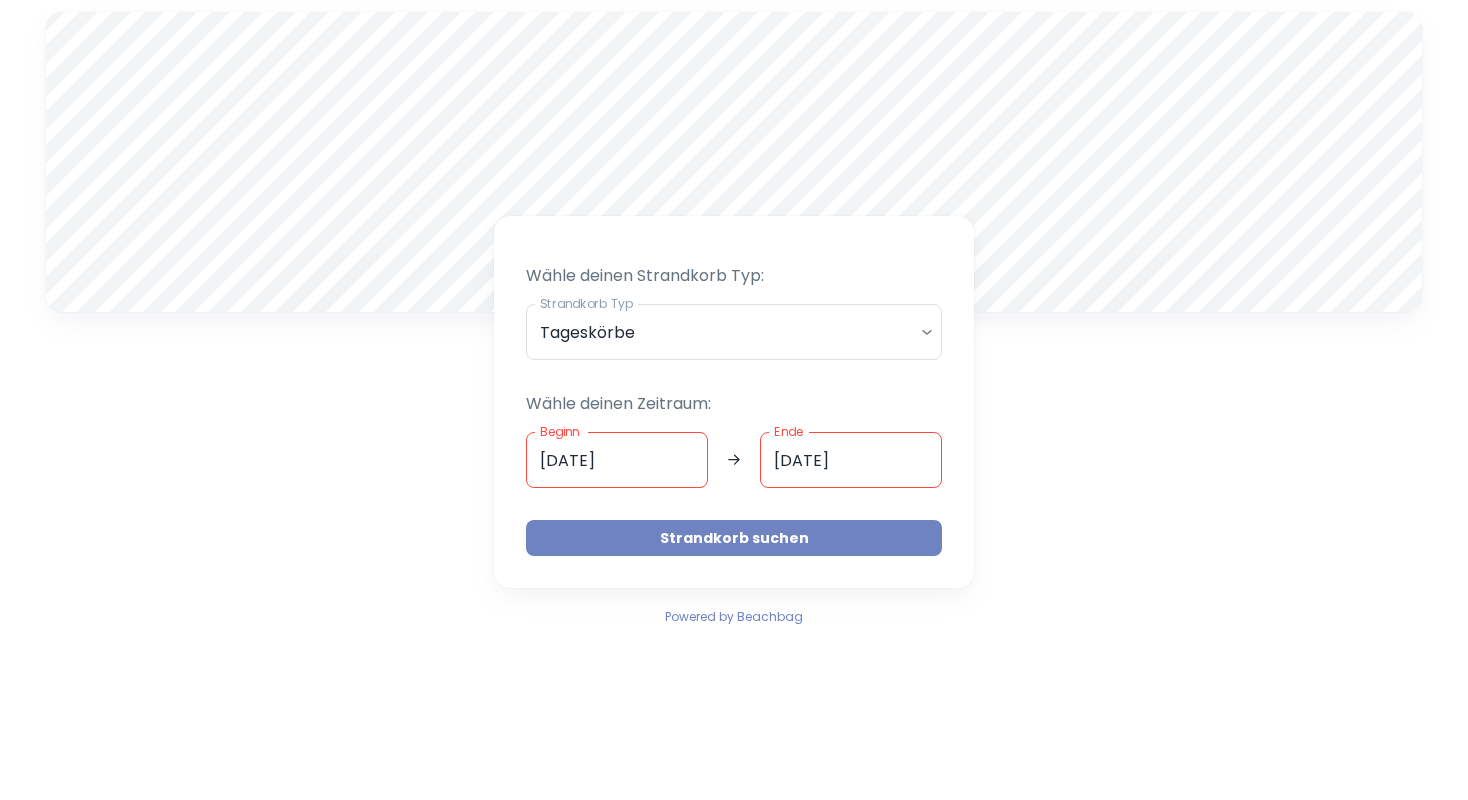 click on "Strandkorb suchen" at bounding box center [734, 538] 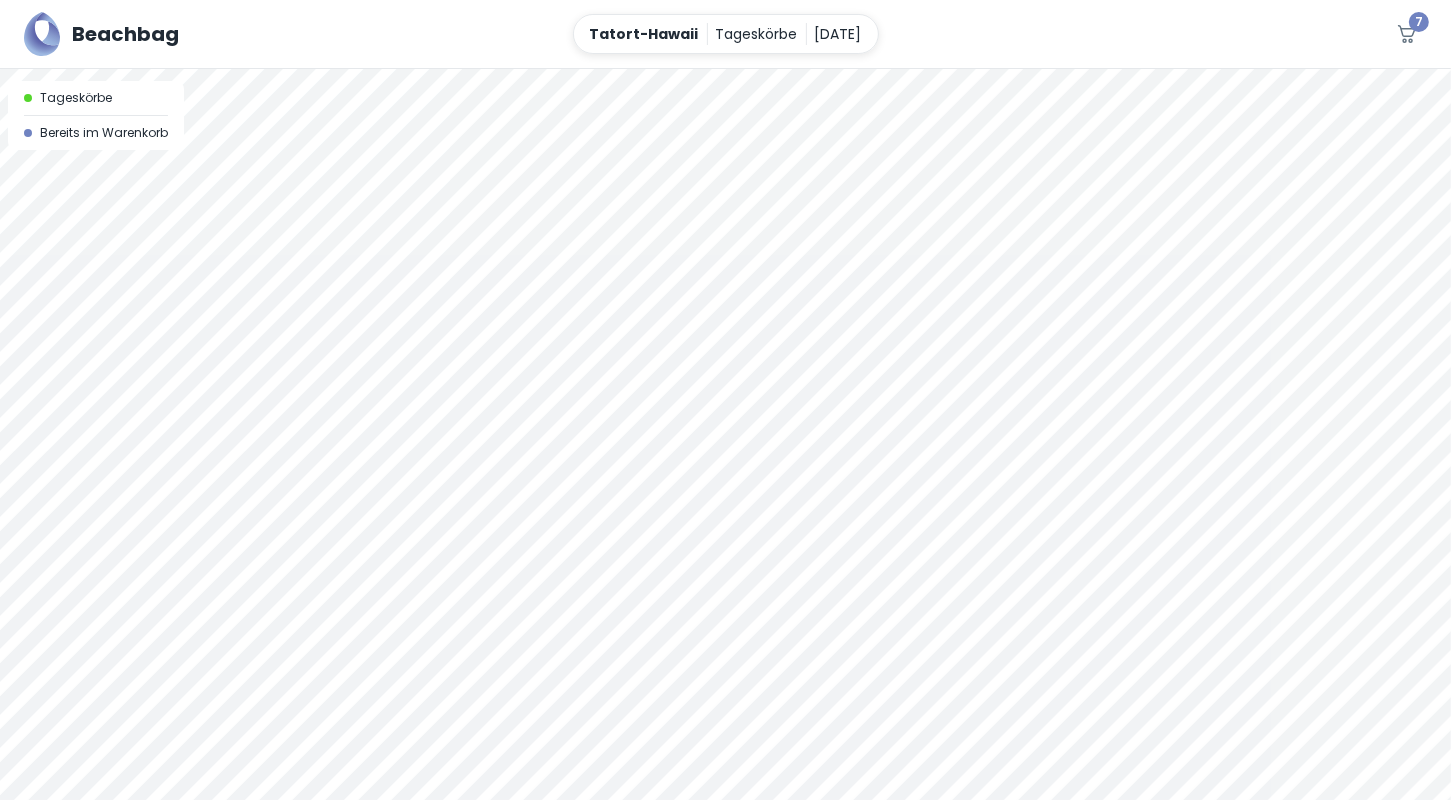click 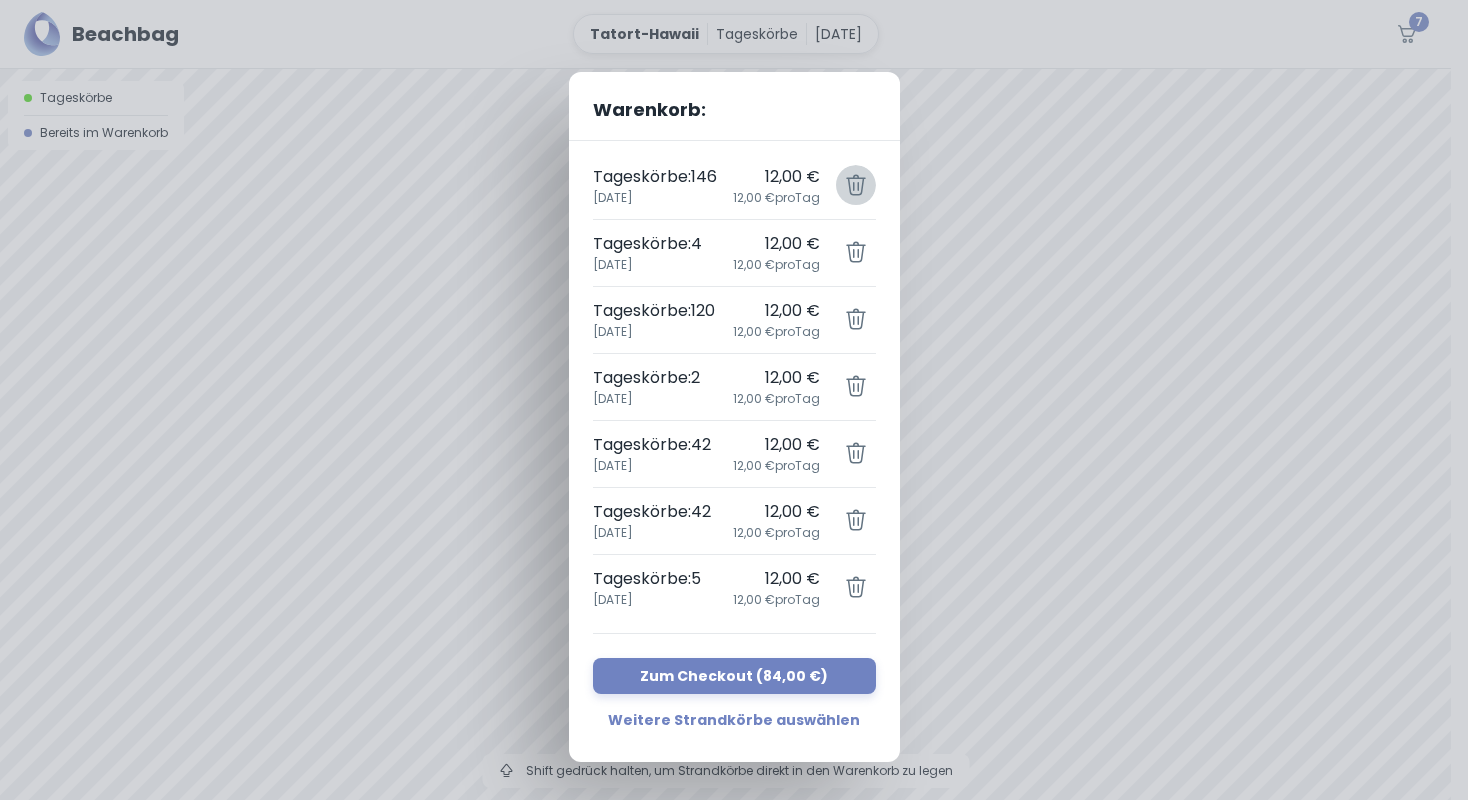 click 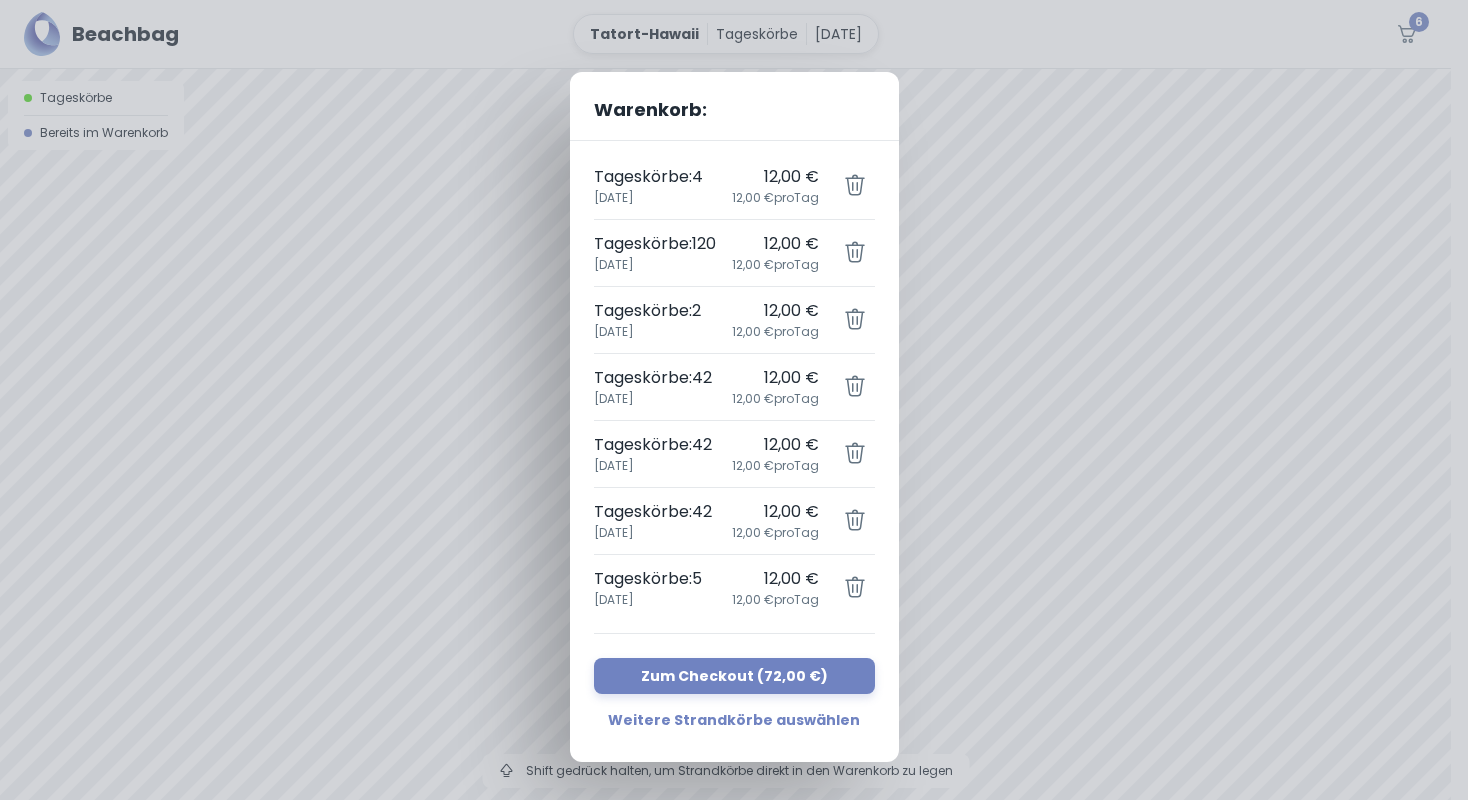 click 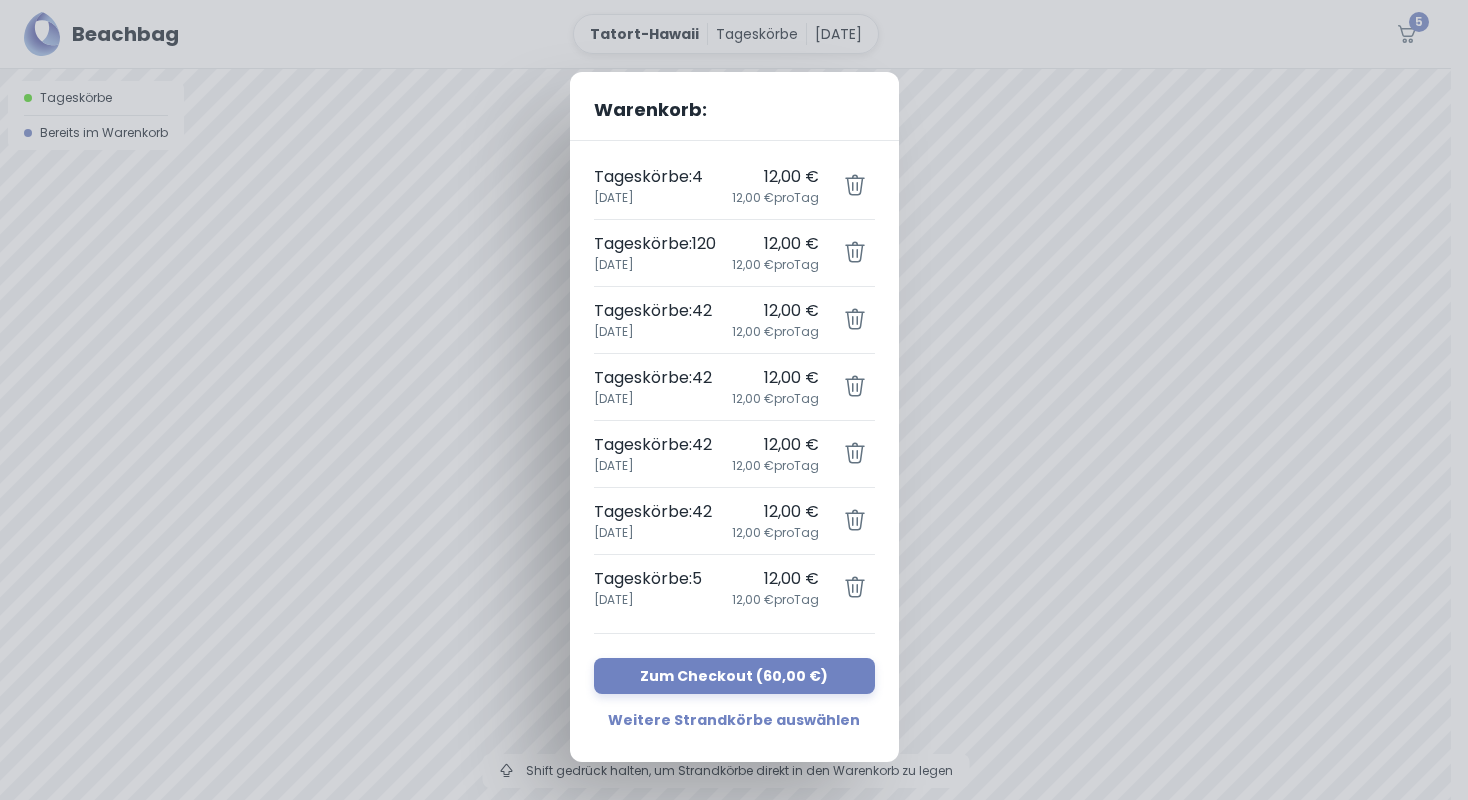 click 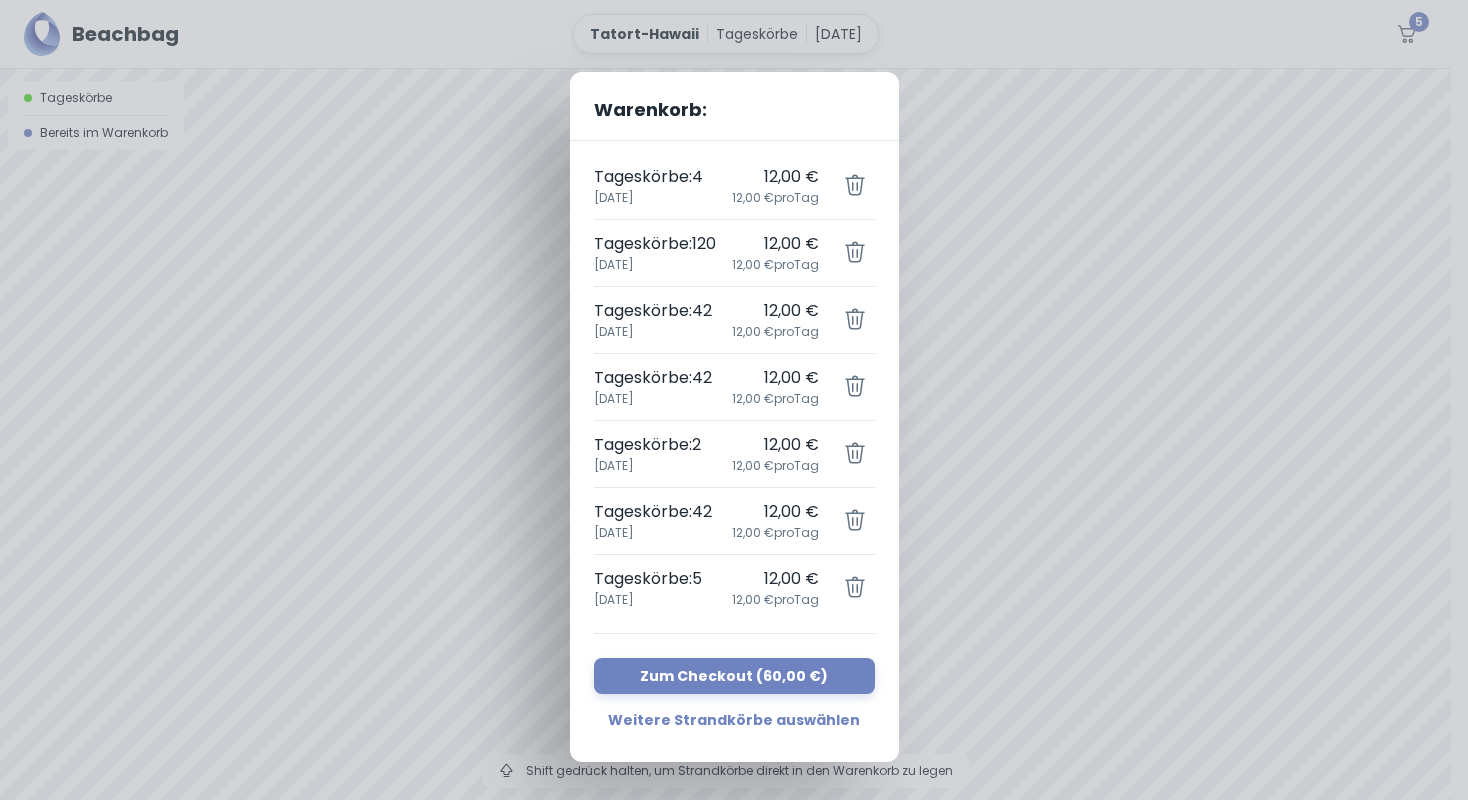click 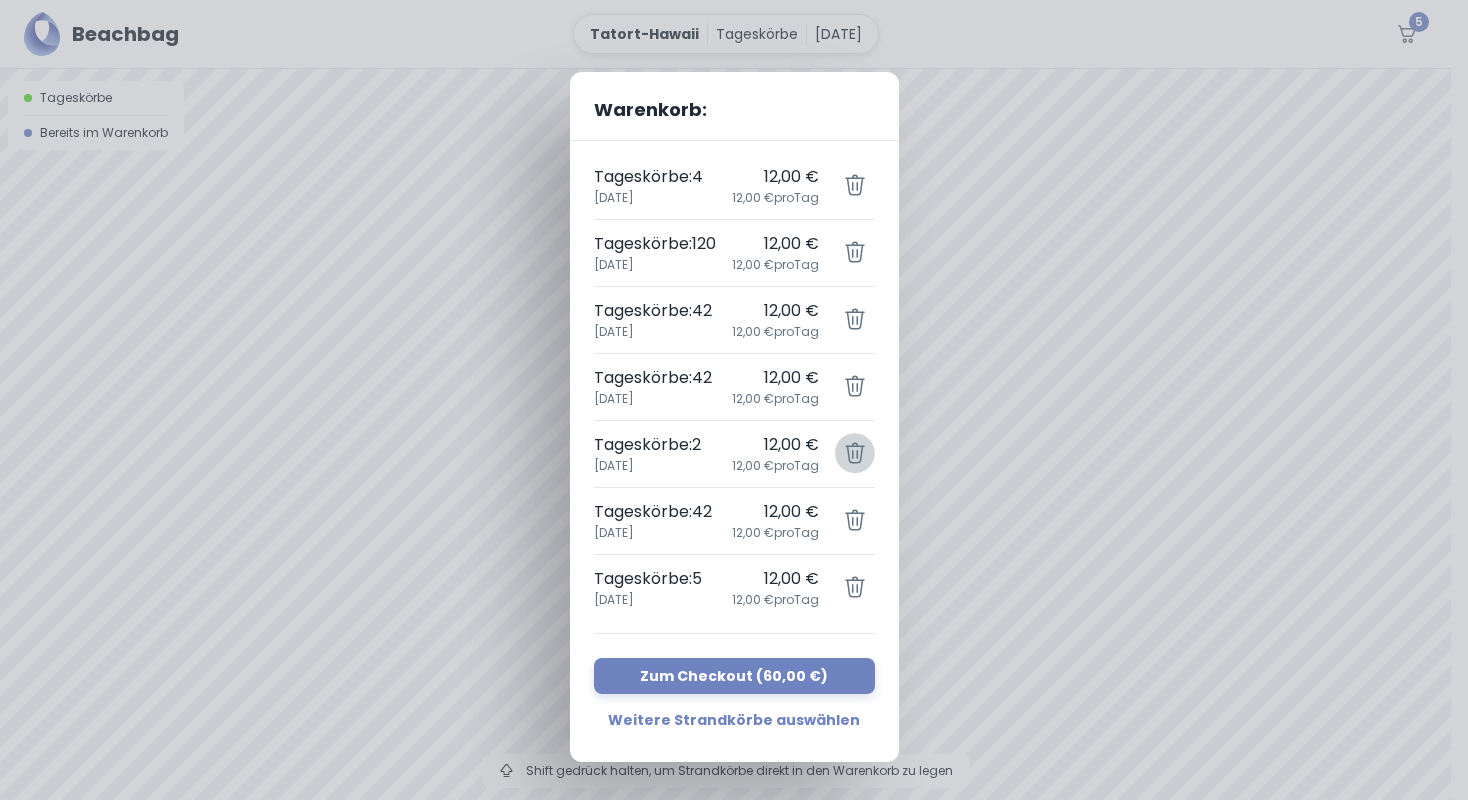 click 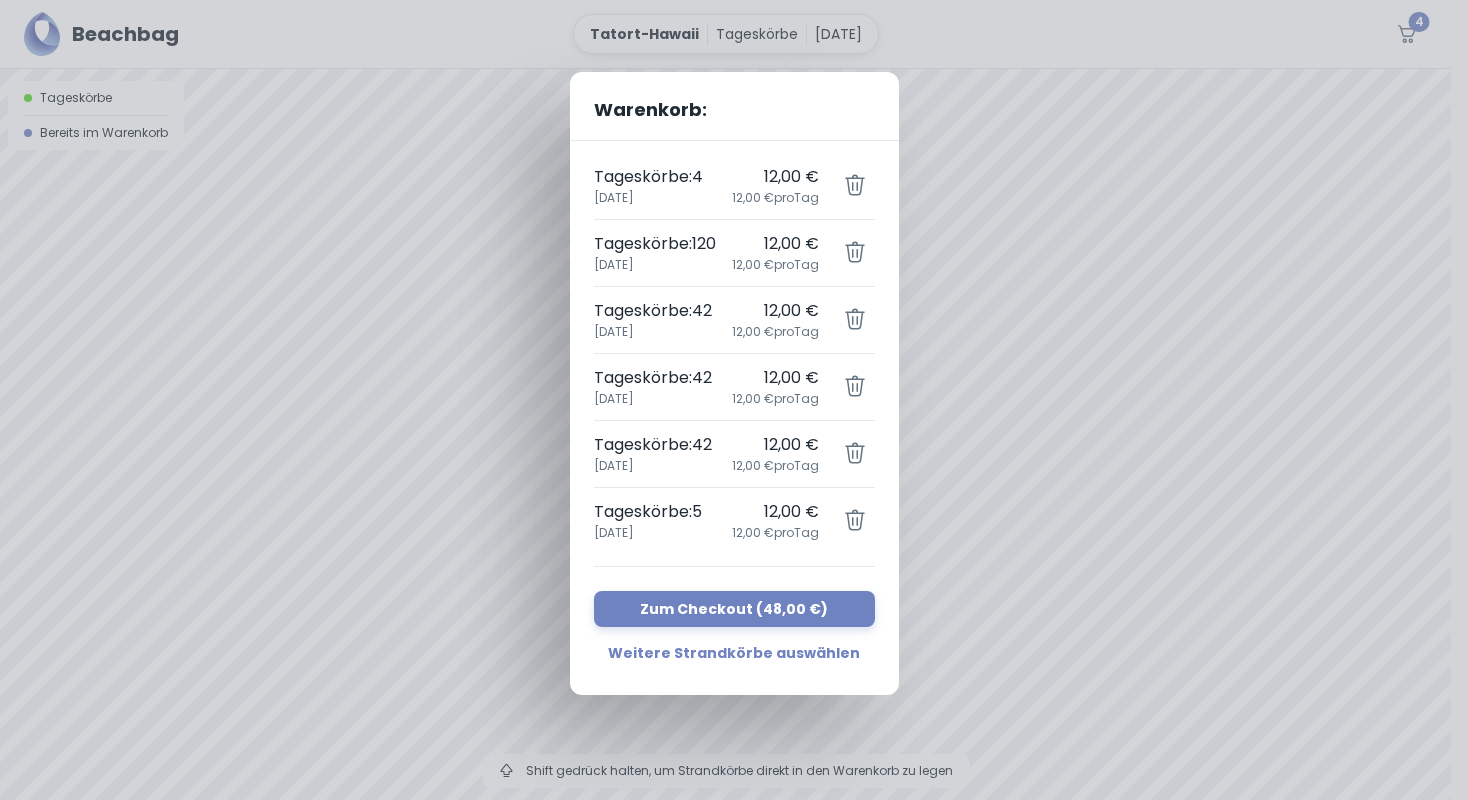 click 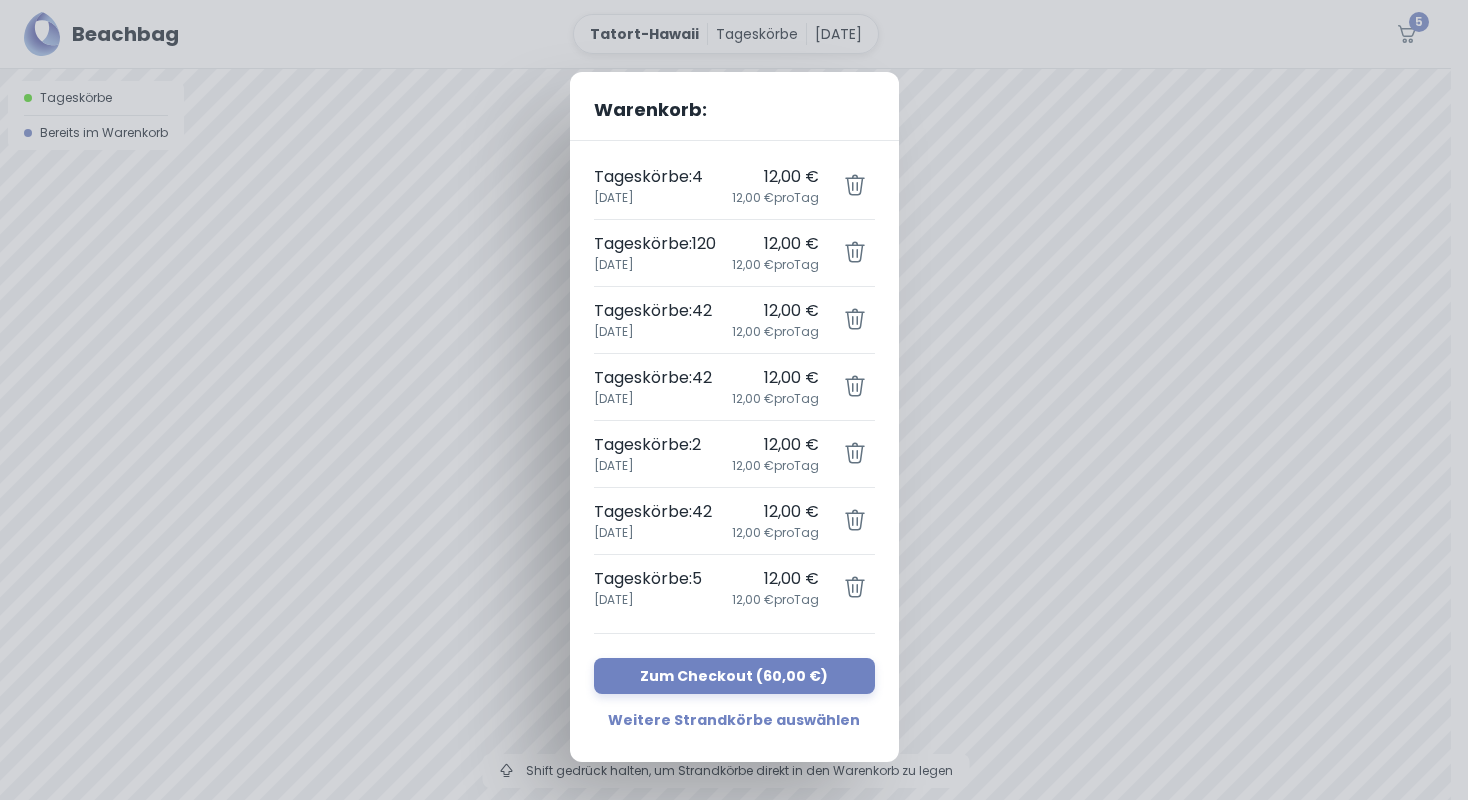 click 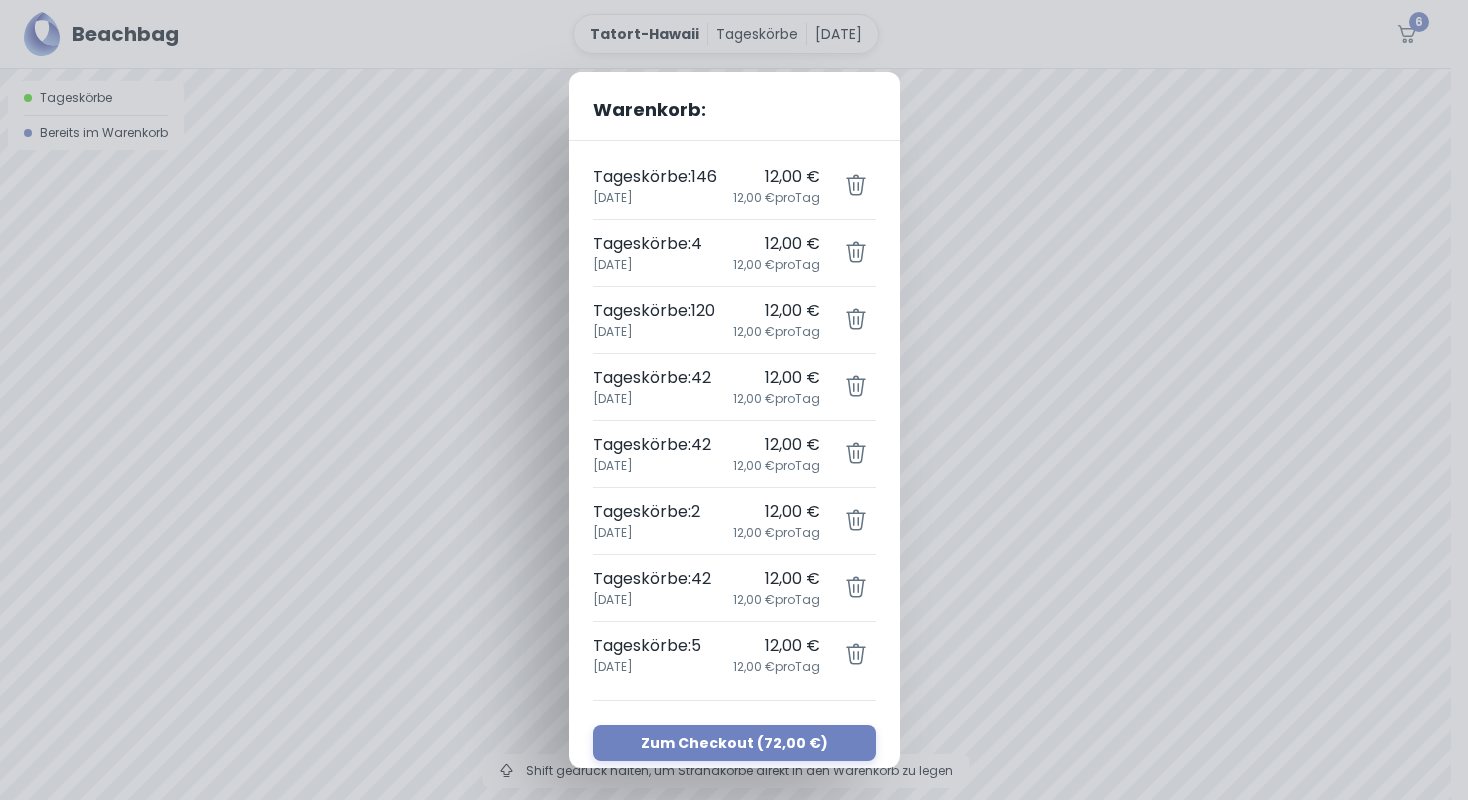 click at bounding box center (856, 253) 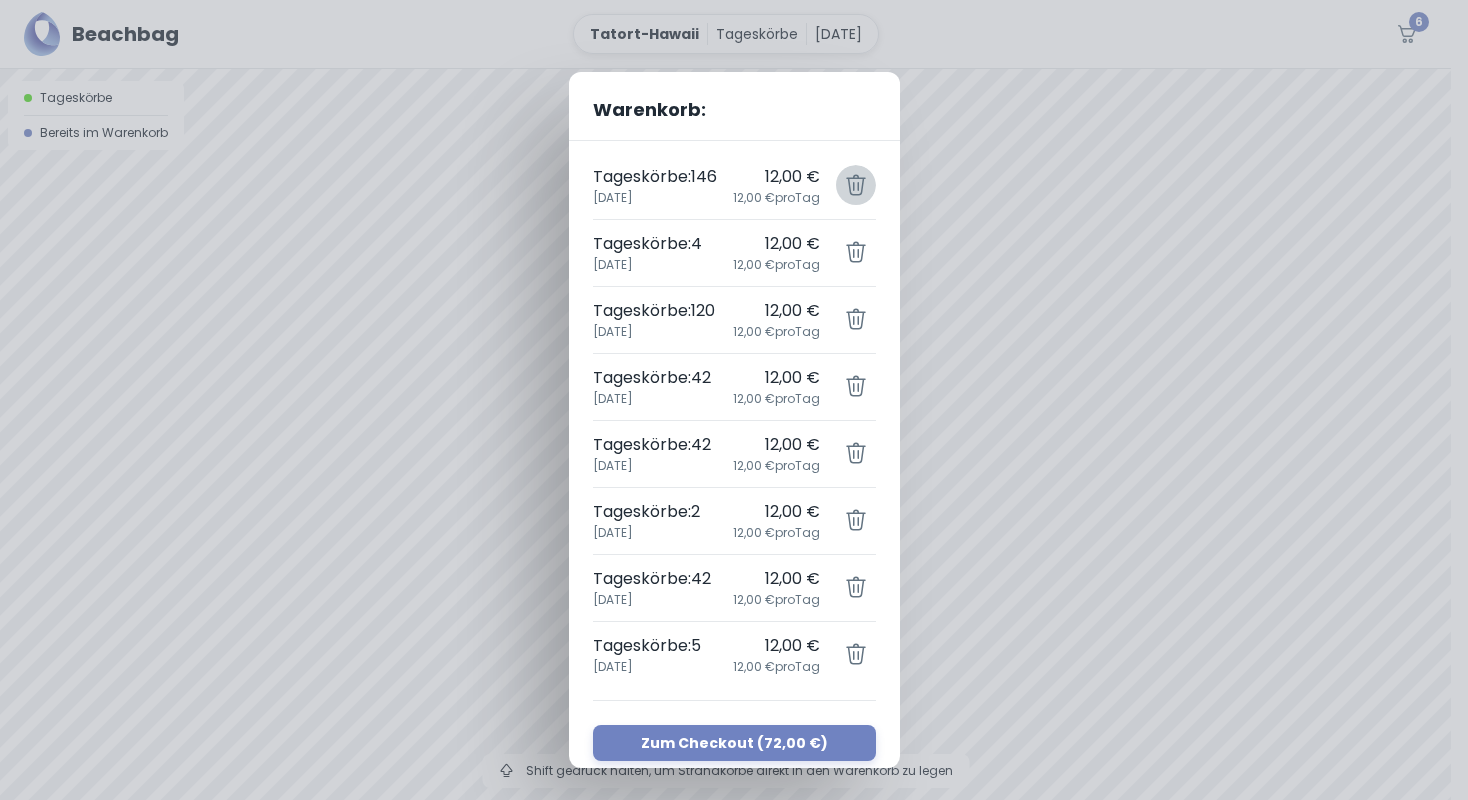 click 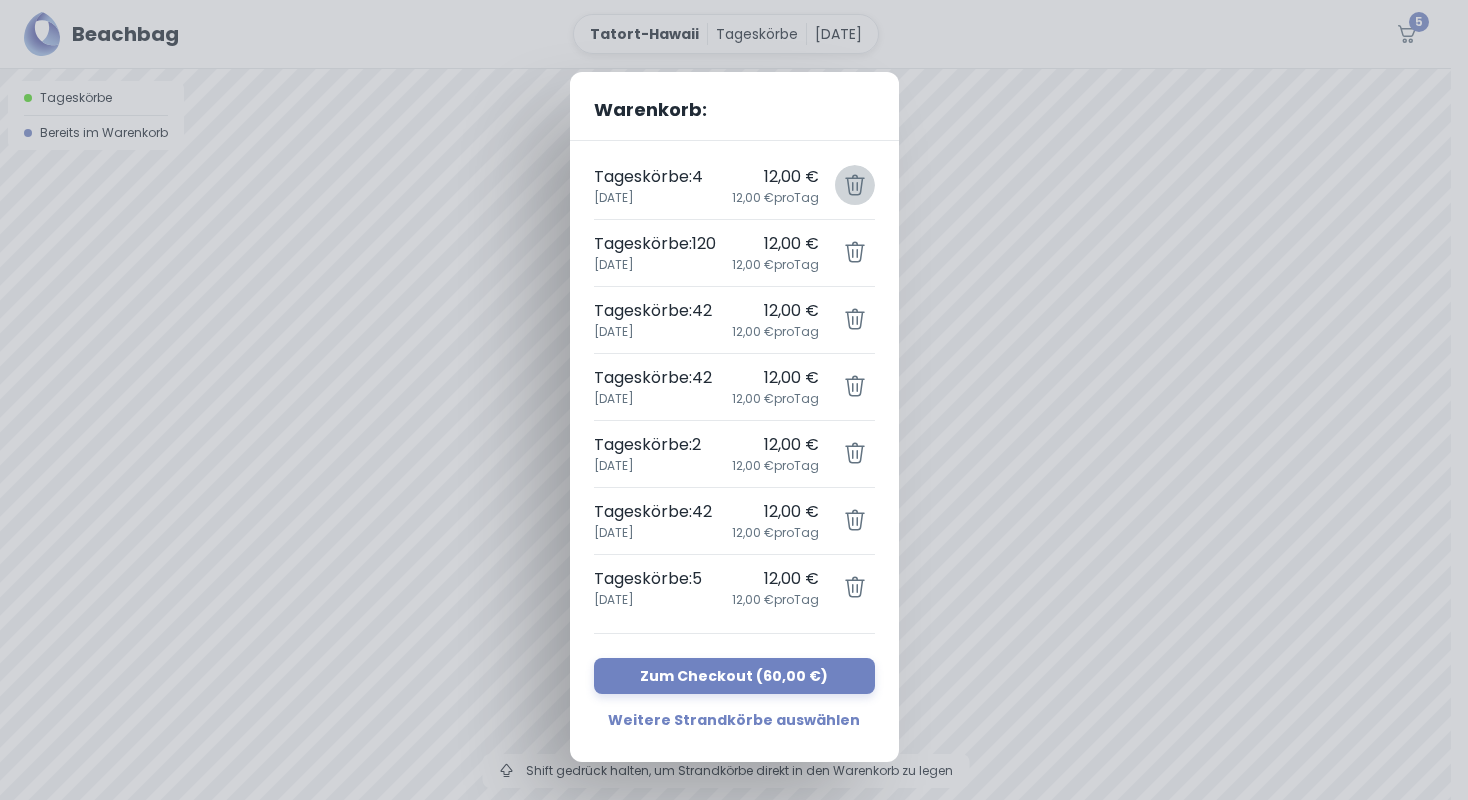 click 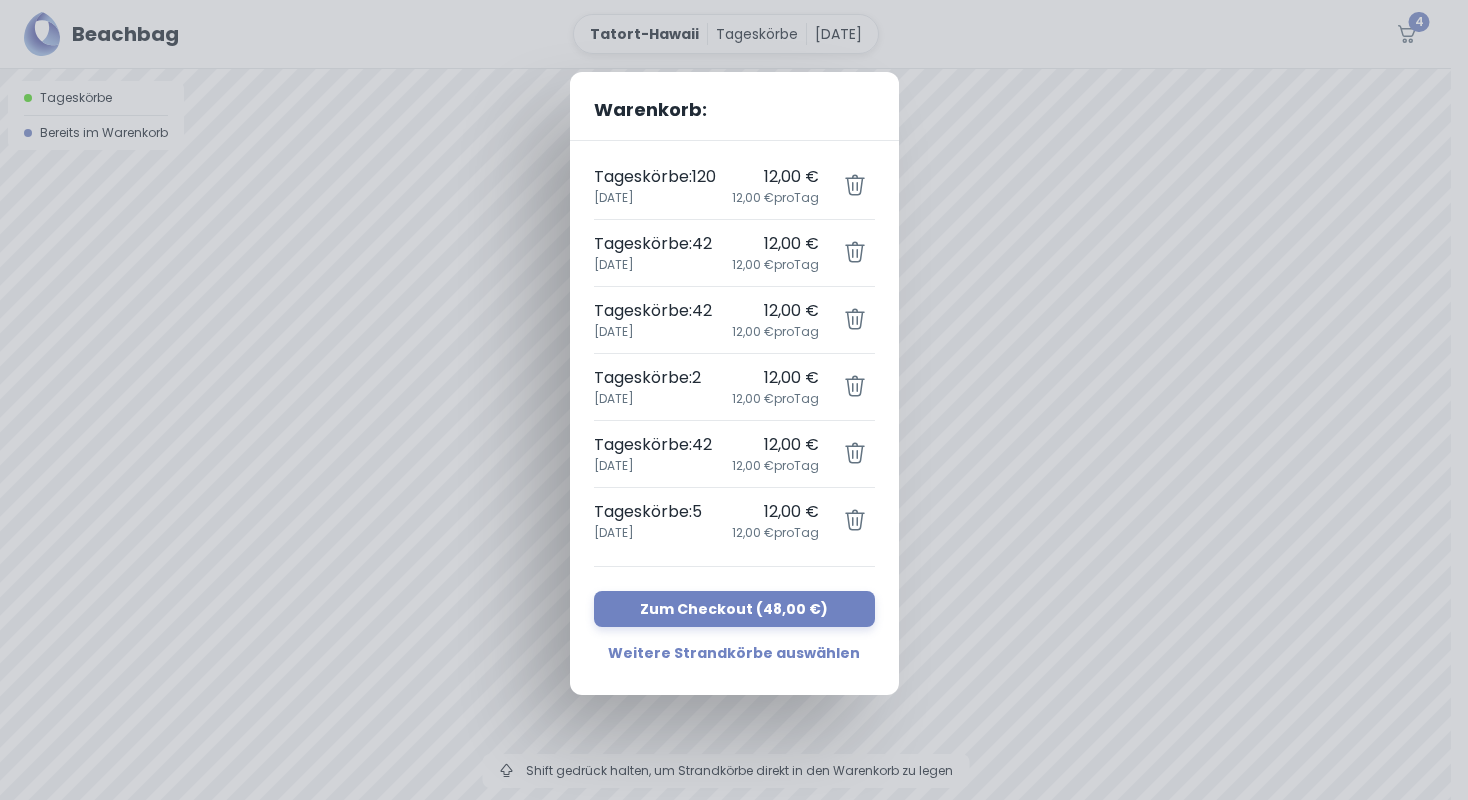 drag, startPoint x: 860, startPoint y: 240, endPoint x: 870, endPoint y: 232, distance: 12.806249 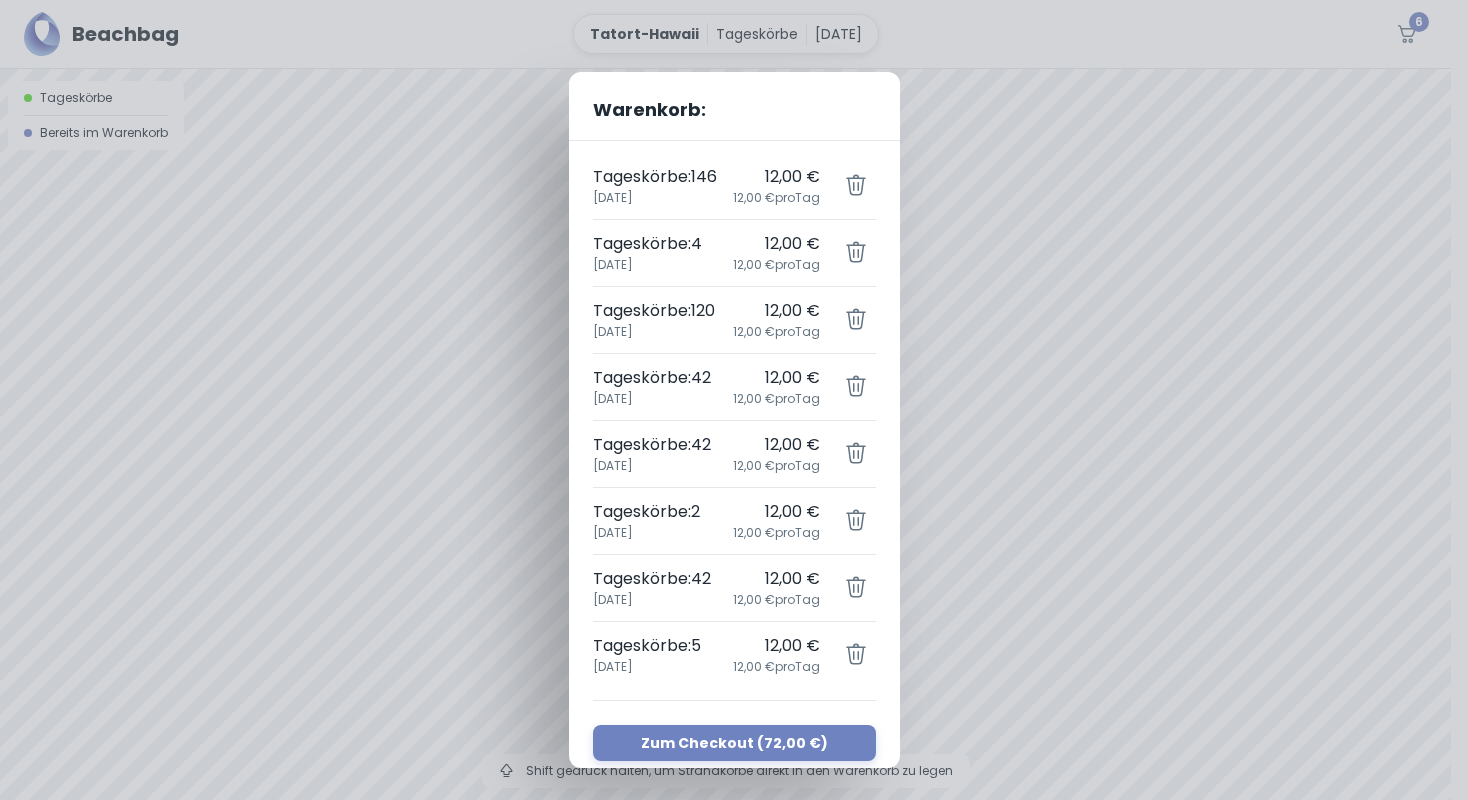click on "Tageskörbe :  146 [DATE] 12,00 € 12,00 €  pro  Tag Tageskörbe :  4 [DATE] 12,00 € 12,00 €  pro  Tag Tageskörbe :  120 24. Juli 12,00 € 12,00 €  pro  Tag Tageskörbe :  42 26. Juli 12,00 € 12,00 €  pro  Tag Tageskörbe :  42 26. Juli 12,00 € 12,00 €  pro  Tag Tageskörbe :  2 25. Juli 12,00 € 12,00 €  pro  Tag Tageskörbe :  42 26. Juli 12,00 € 12,00 €  pro  Tag Tageskörbe :  5 26. Juli 12,00 € 12,00 €  pro  Tag Zum Checkout ( 72,00 € ) Weitere Strandkörbe auswählen" at bounding box center [734, 485] 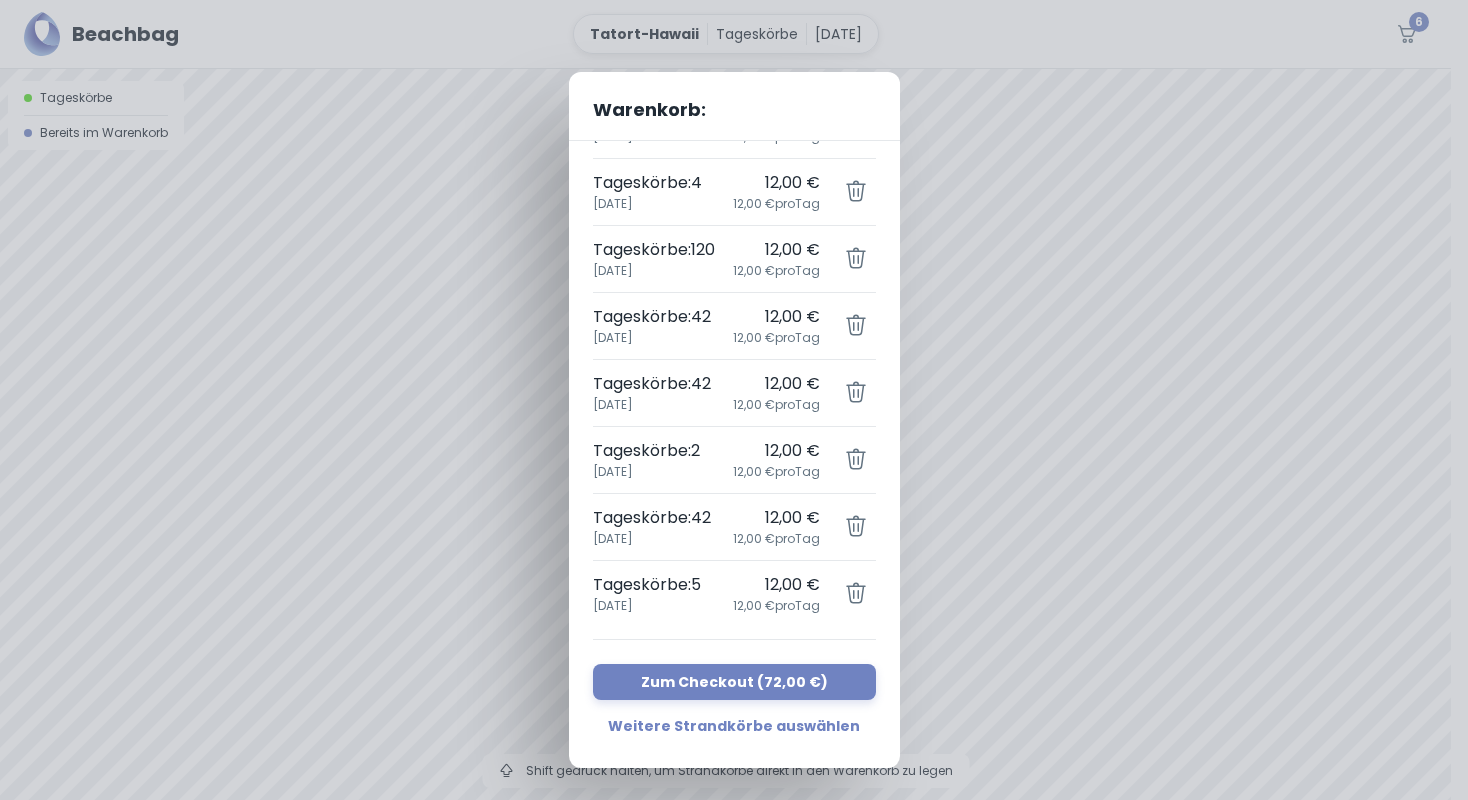 scroll, scrollTop: 251, scrollLeft: 0, axis: vertical 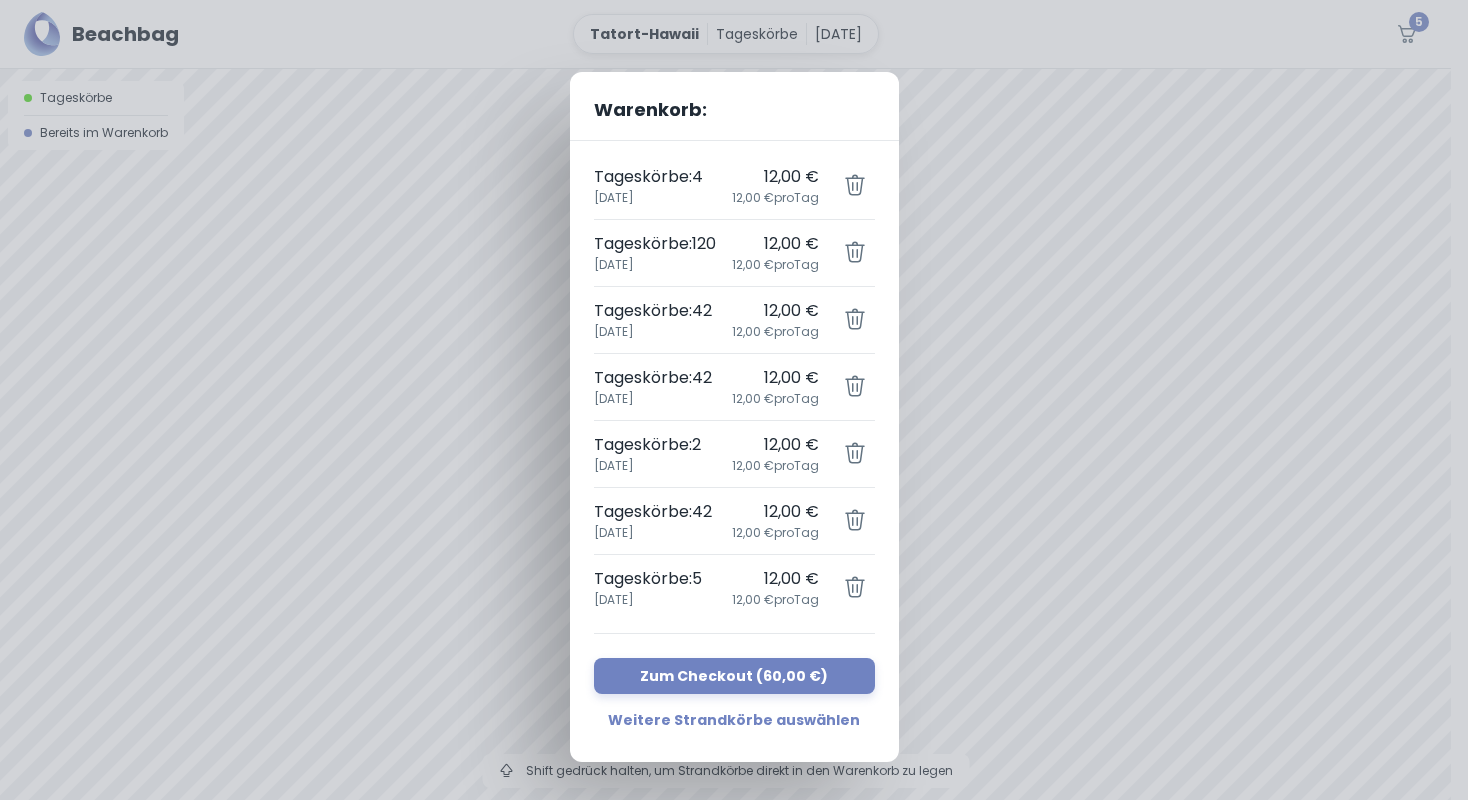 click 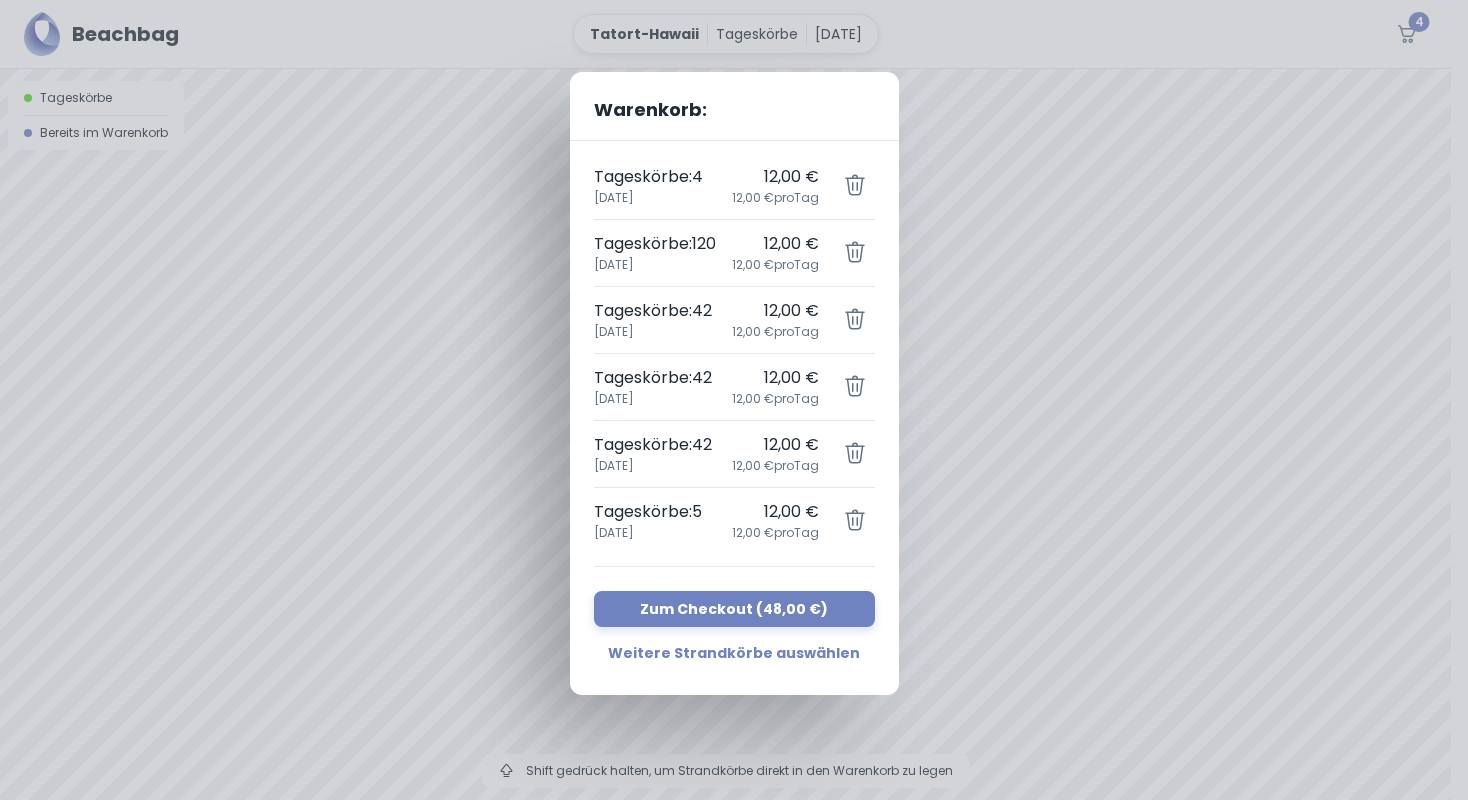 click 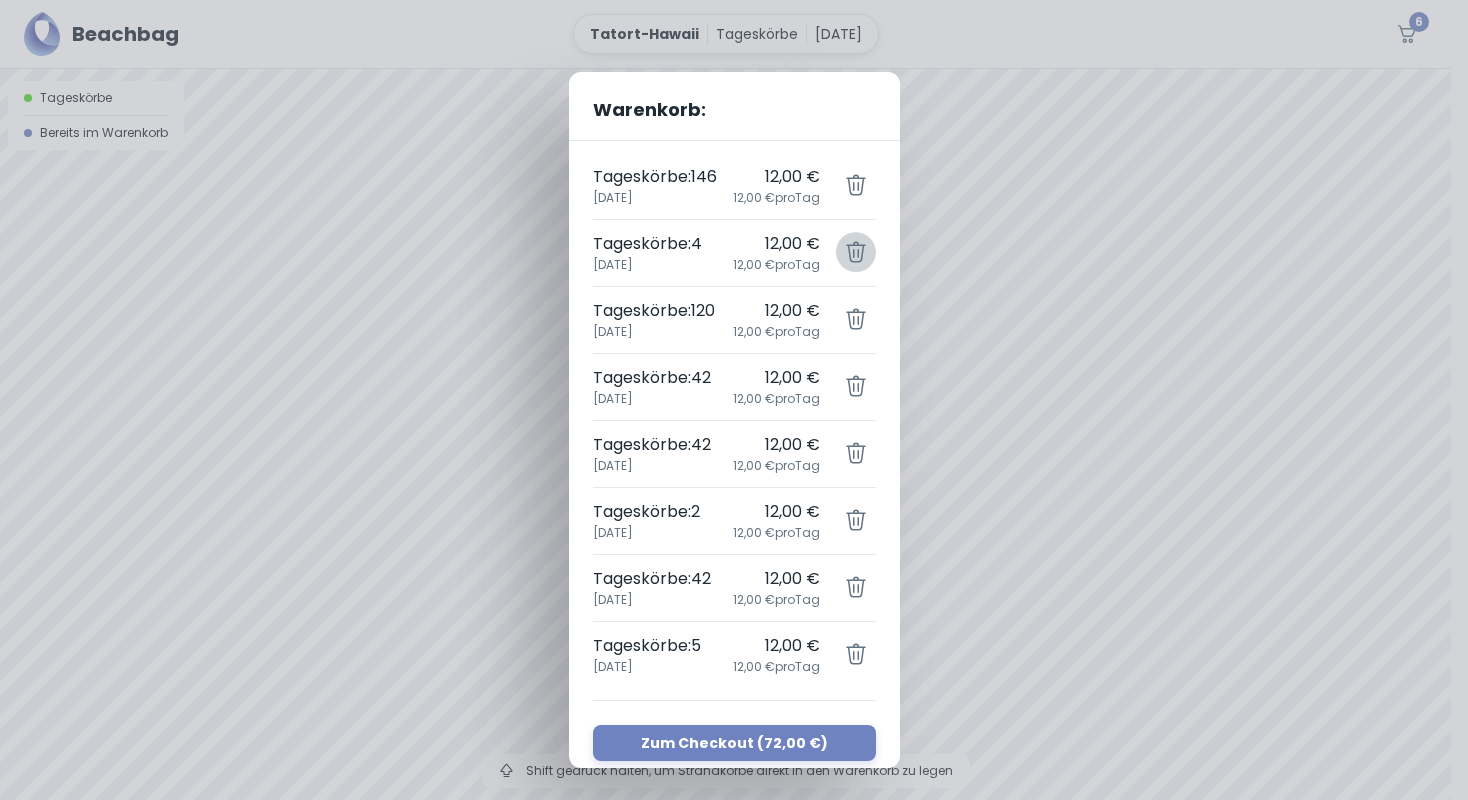 click 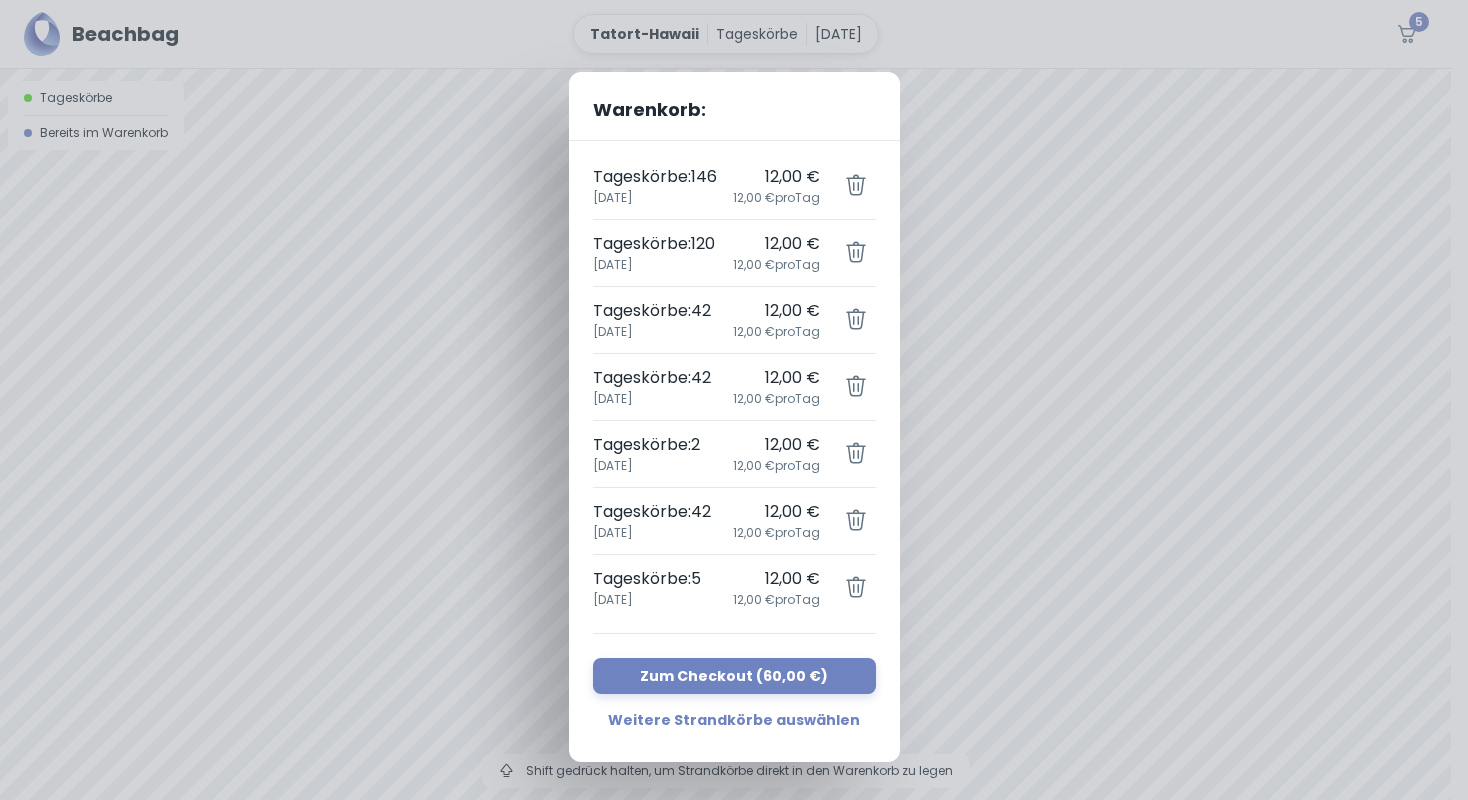 click 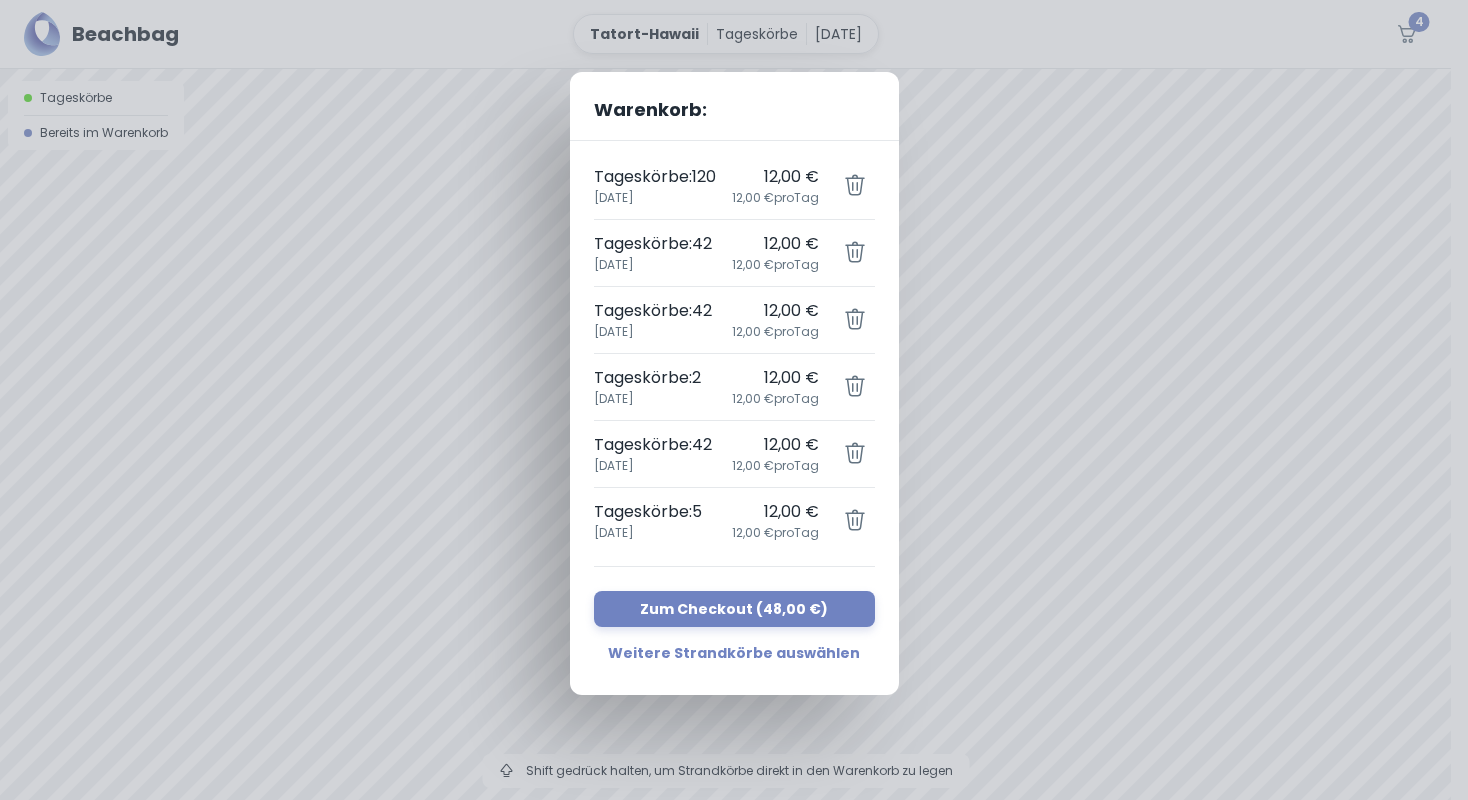 click 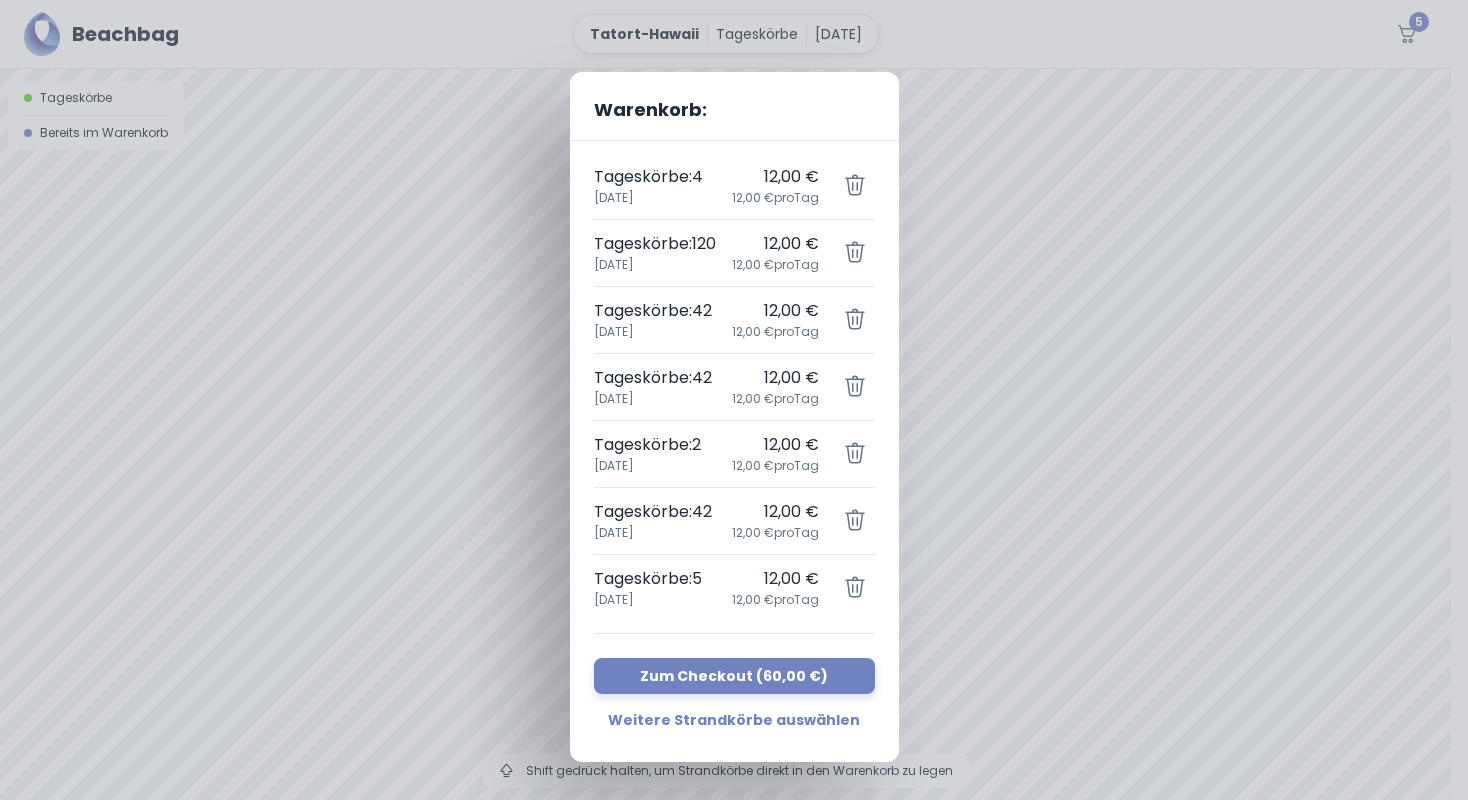 click 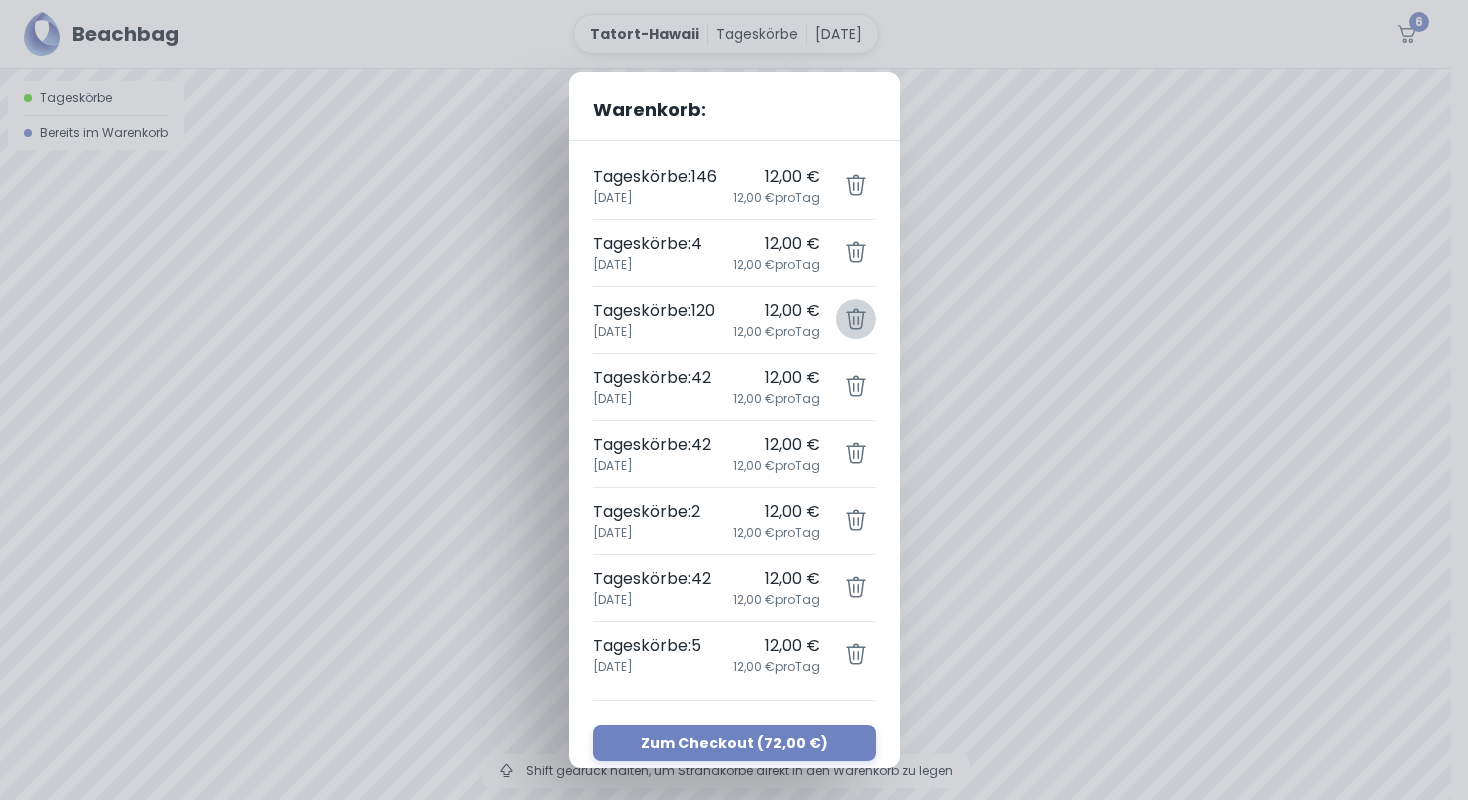 click 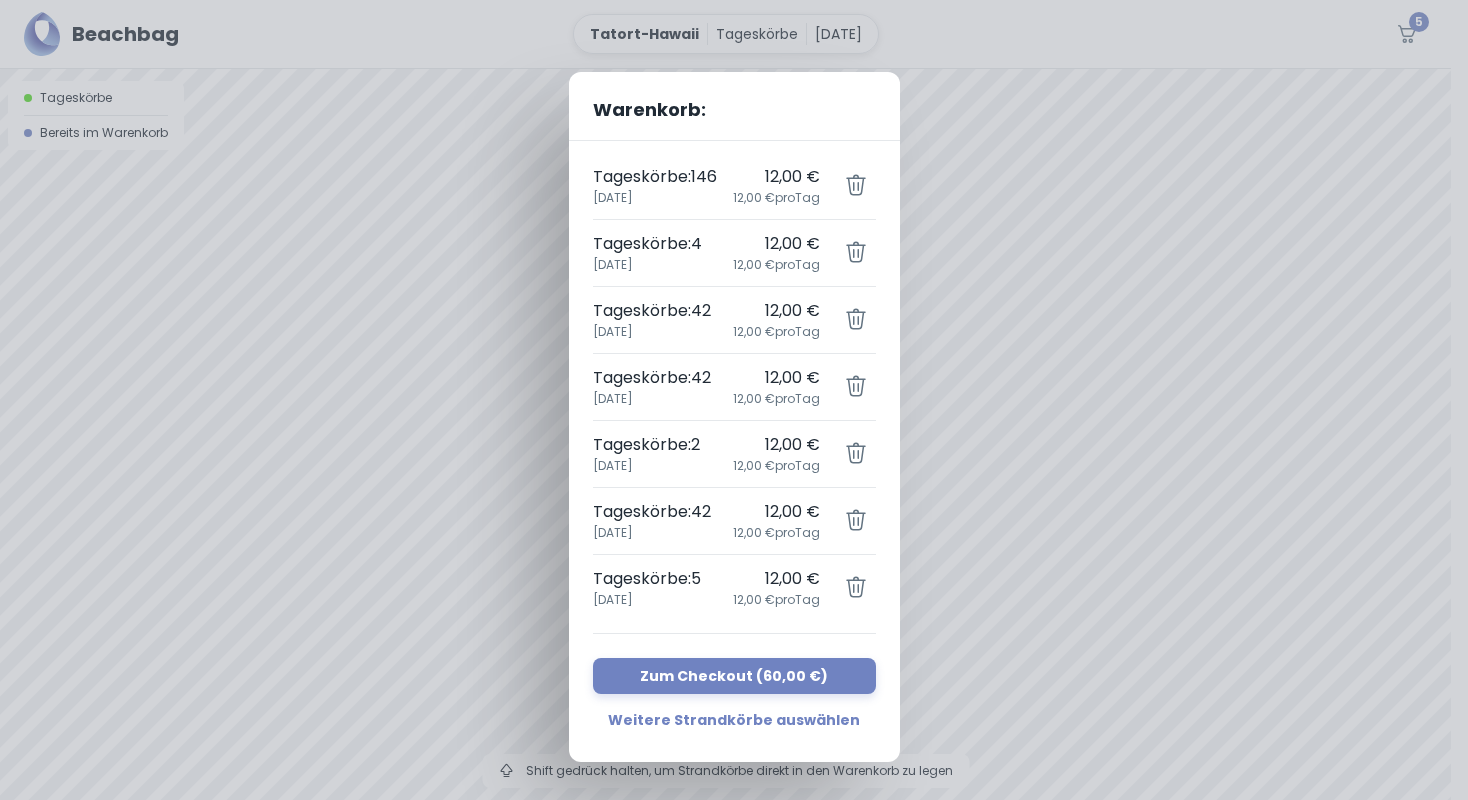 click 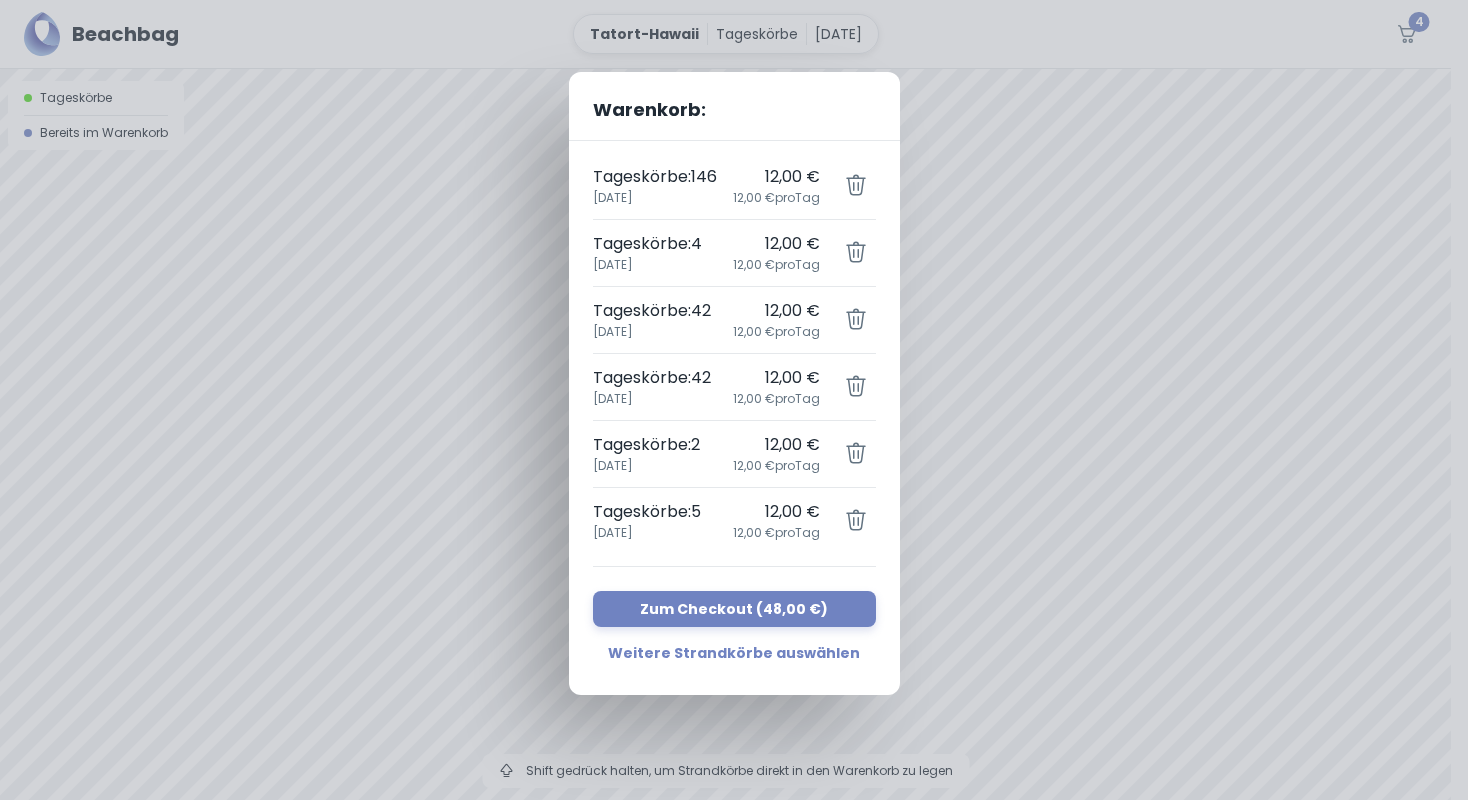click 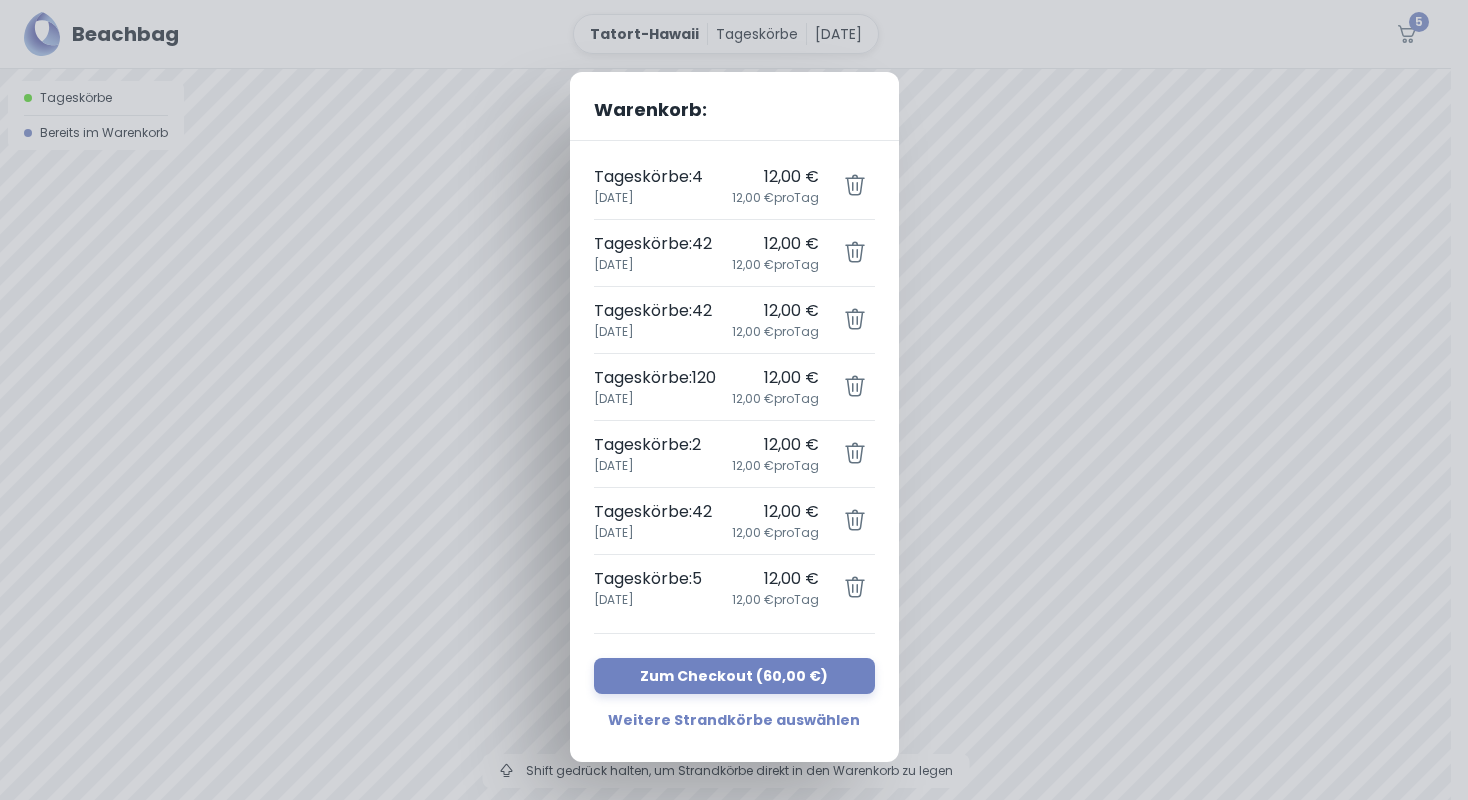 click on "Warenkorb: Tageskörbe :  4 [DATE] 12,00 € 12,00 €  pro  Tag Tageskörbe :  42 26. Juli 12,00 € 12,00 €  pro  Tag Tageskörbe :  42 26. Juli 12,00 € 12,00 €  pro  Tag Tageskörbe :  120 24. Juli 12,00 € 12,00 €  pro  Tag Tageskörbe :  2 25. Juli 12,00 € 12,00 €  pro  Tag Tageskörbe :  42 26. Juli 12,00 € 12,00 €  pro  Tag Tageskörbe :  5 26. Juli 12,00 € 12,00 €  pro  Tag Zum Checkout ( 60,00 € ) Weitere Strandkörbe auswählen" at bounding box center (734, 400) 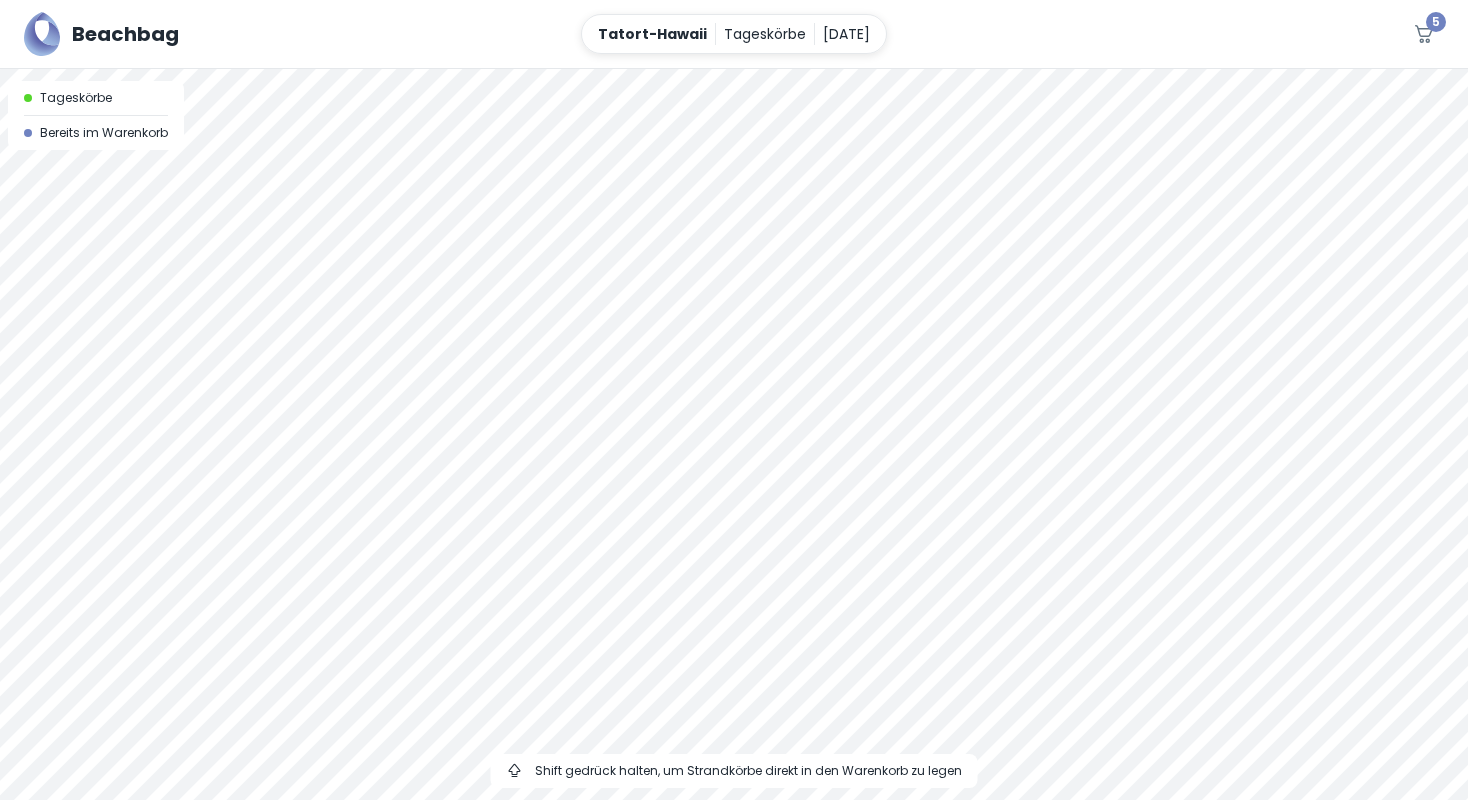 drag, startPoint x: 1058, startPoint y: 402, endPoint x: 1046, endPoint y: 595, distance: 193.3727 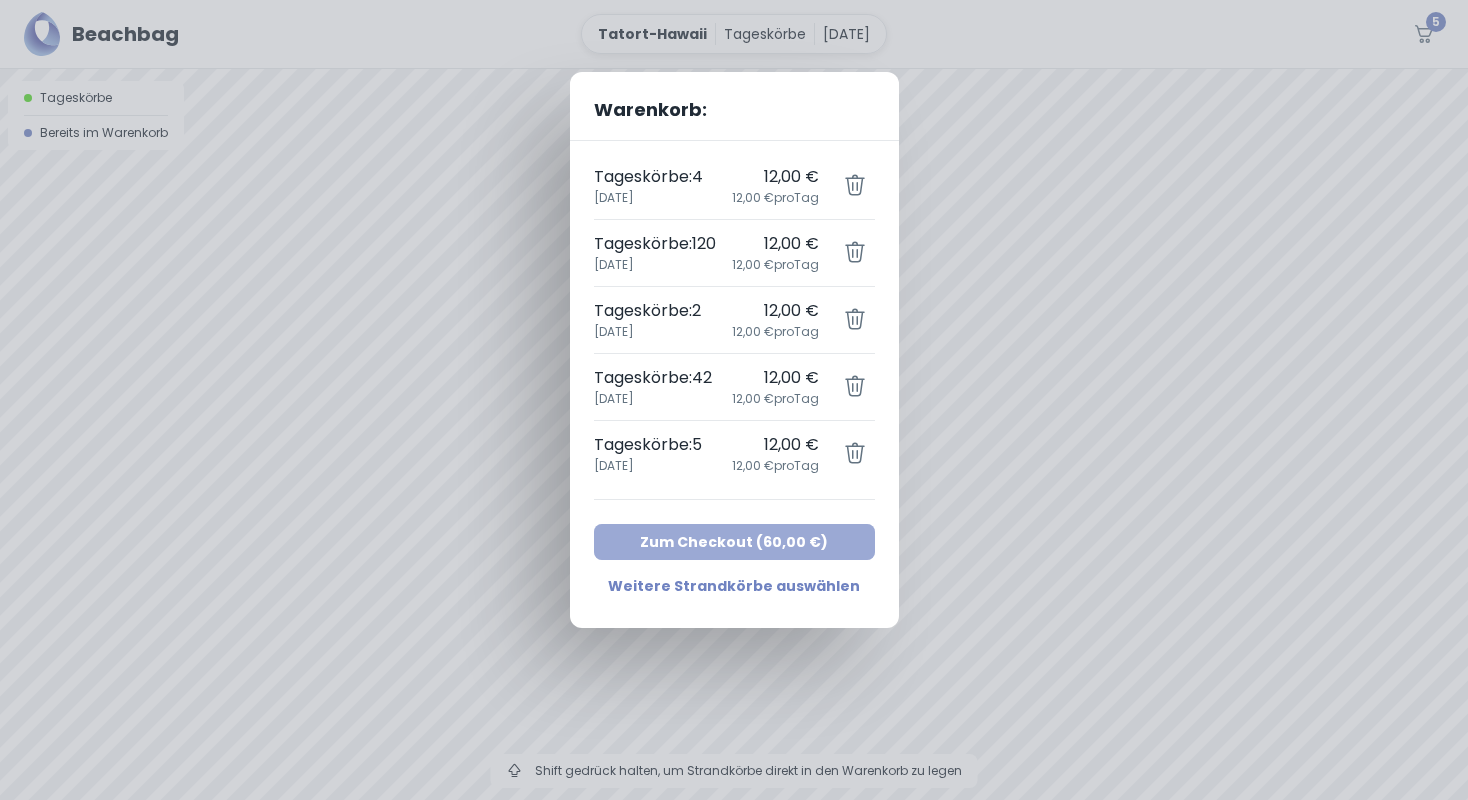click on "Zum Checkout ( 60,00 € )" at bounding box center [734, 542] 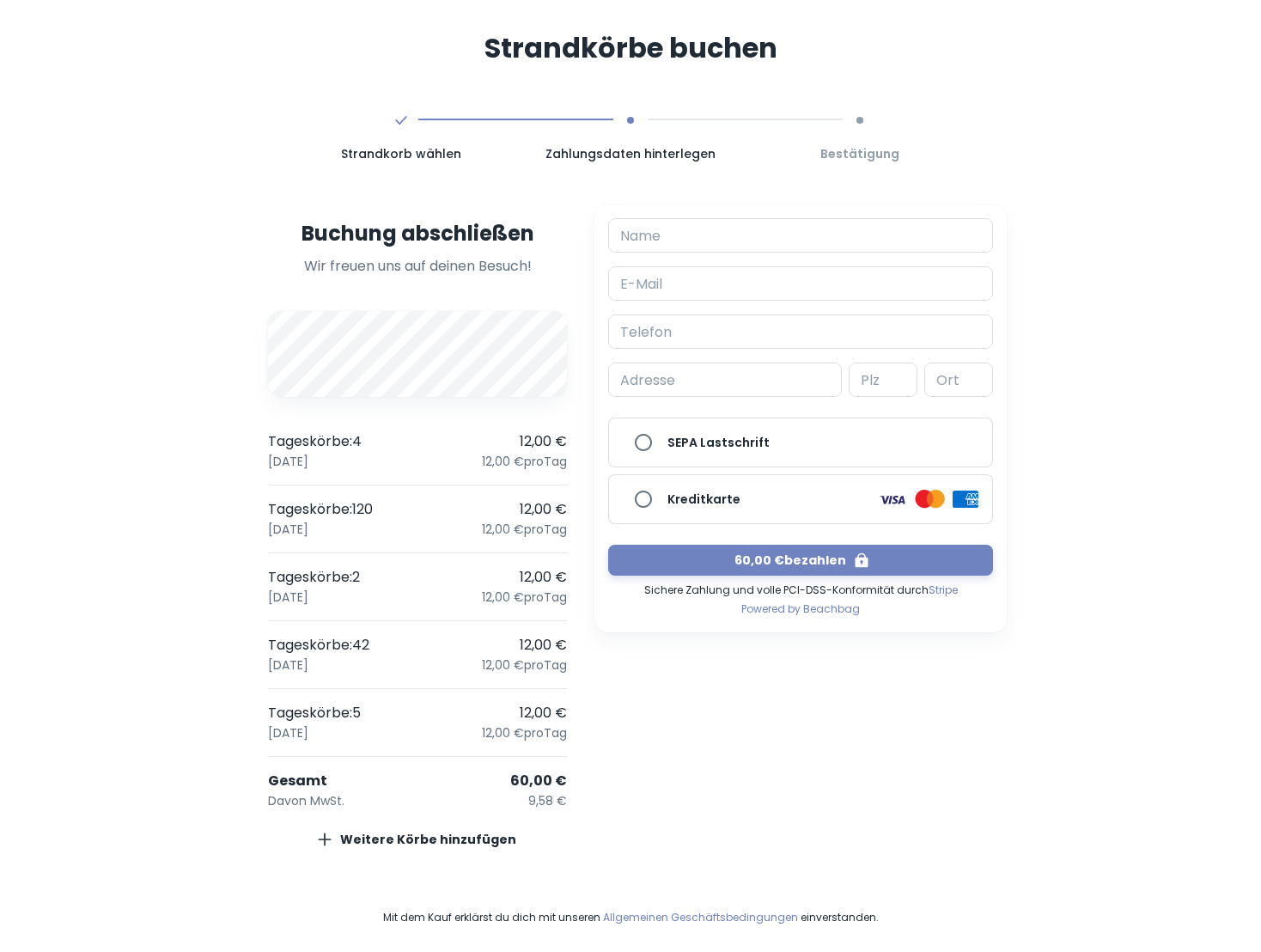 click on "Tageskörbe :  4" at bounding box center (314, 442) 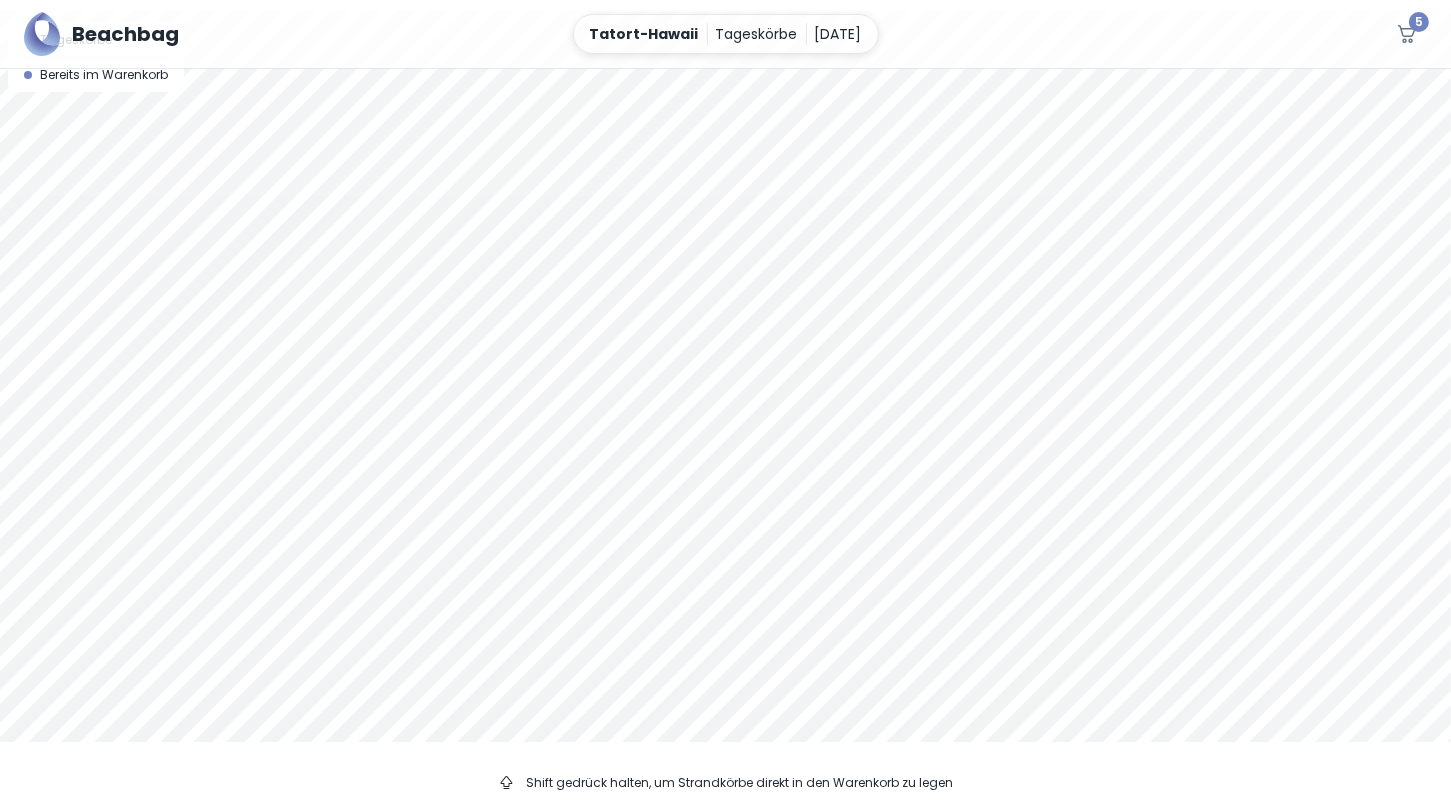 scroll, scrollTop: 51, scrollLeft: 0, axis: vertical 